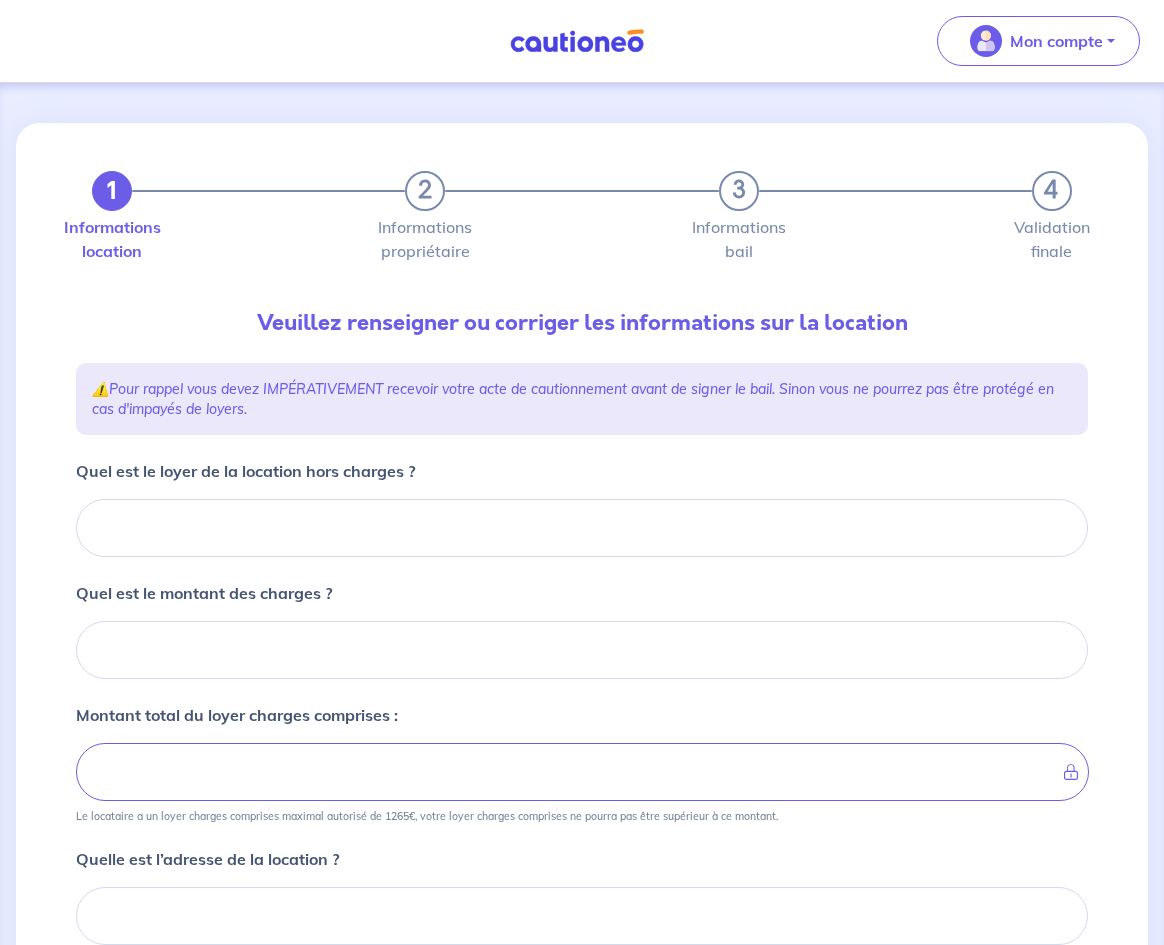 scroll, scrollTop: 8, scrollLeft: 0, axis: vertical 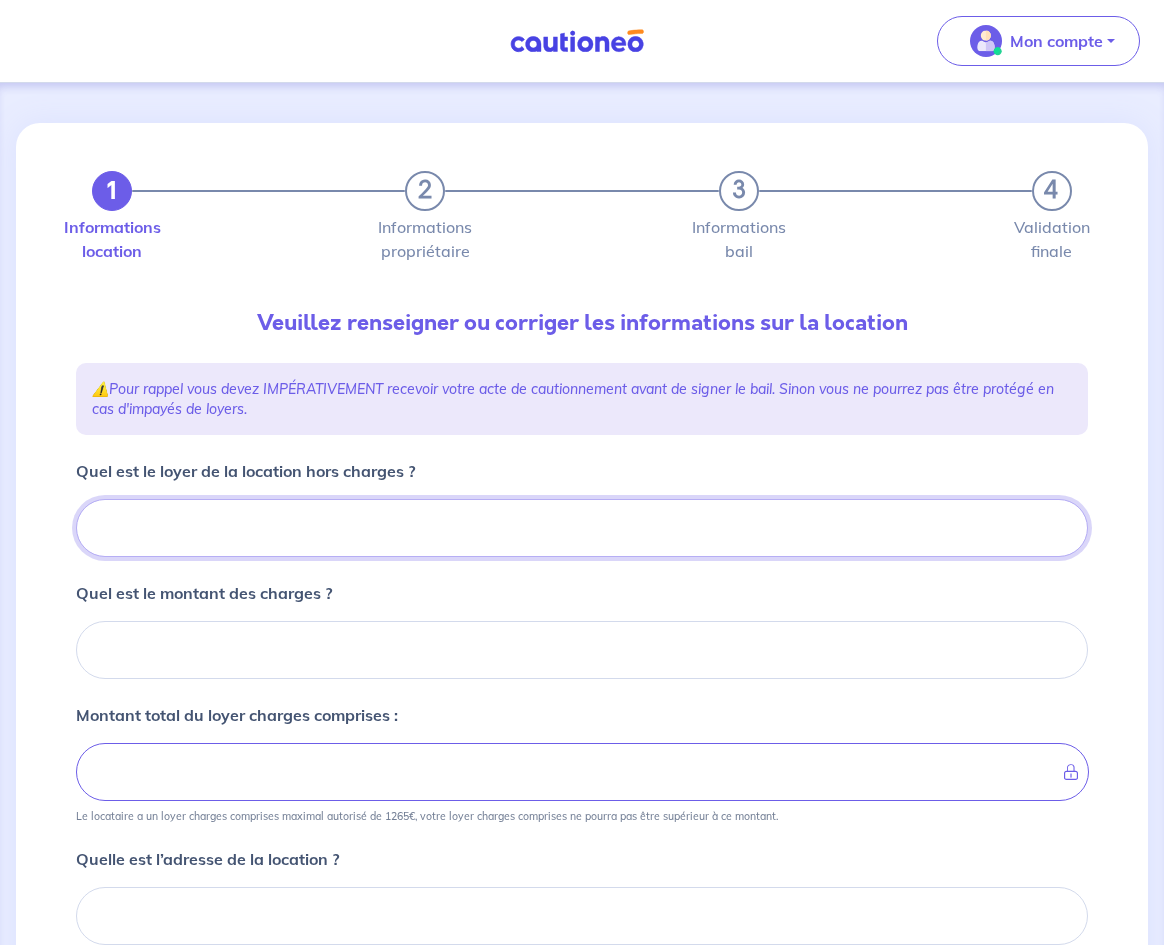 click on "Quel est le loyer de la location hors charges ?" at bounding box center [582, 528] 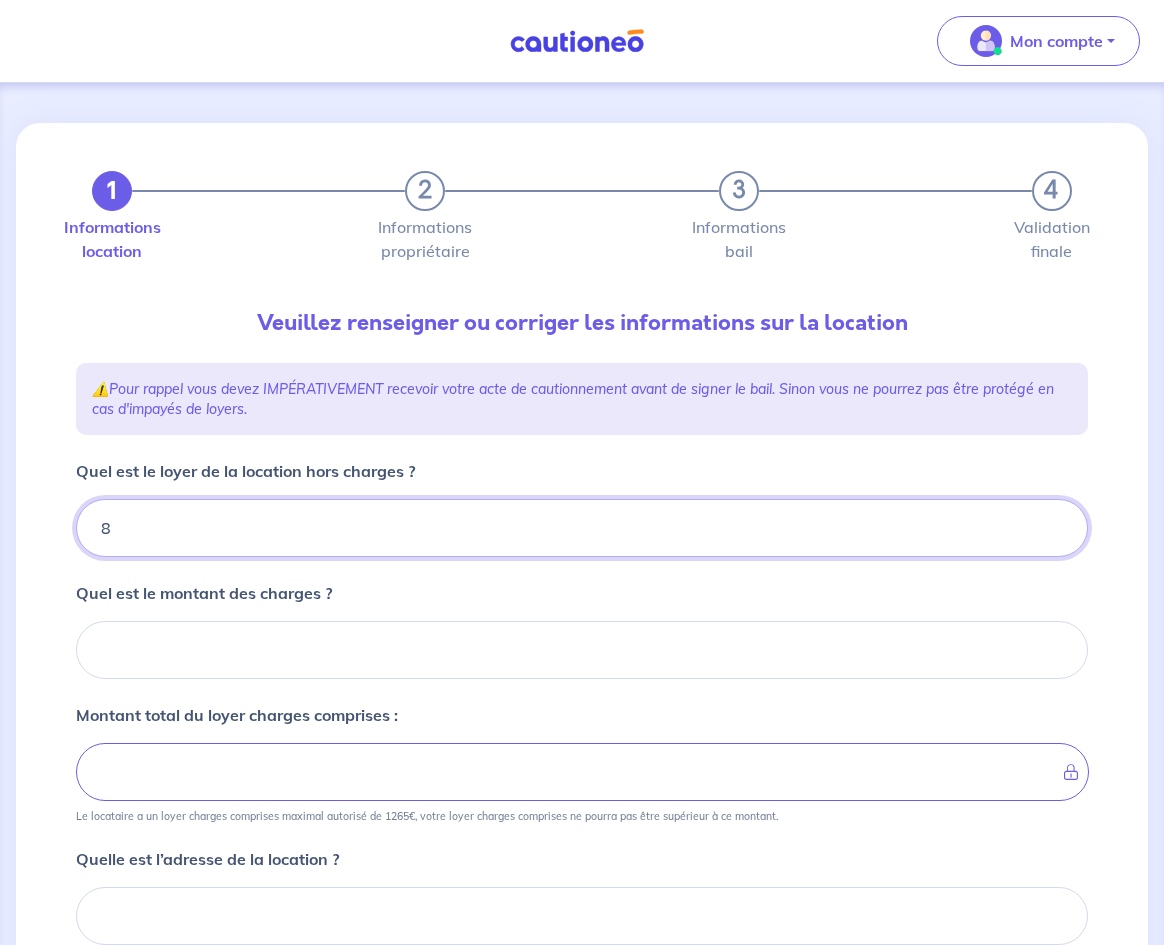 type on "82" 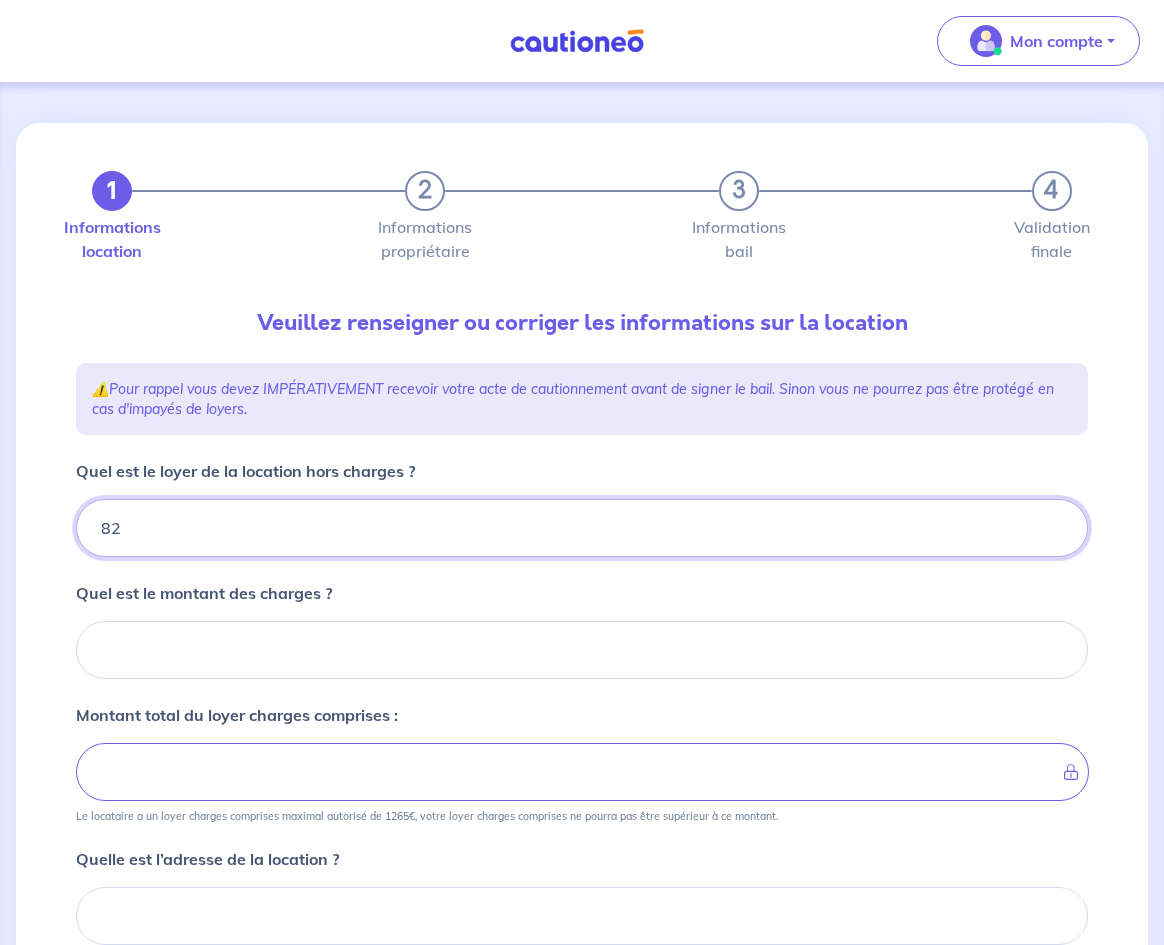 type 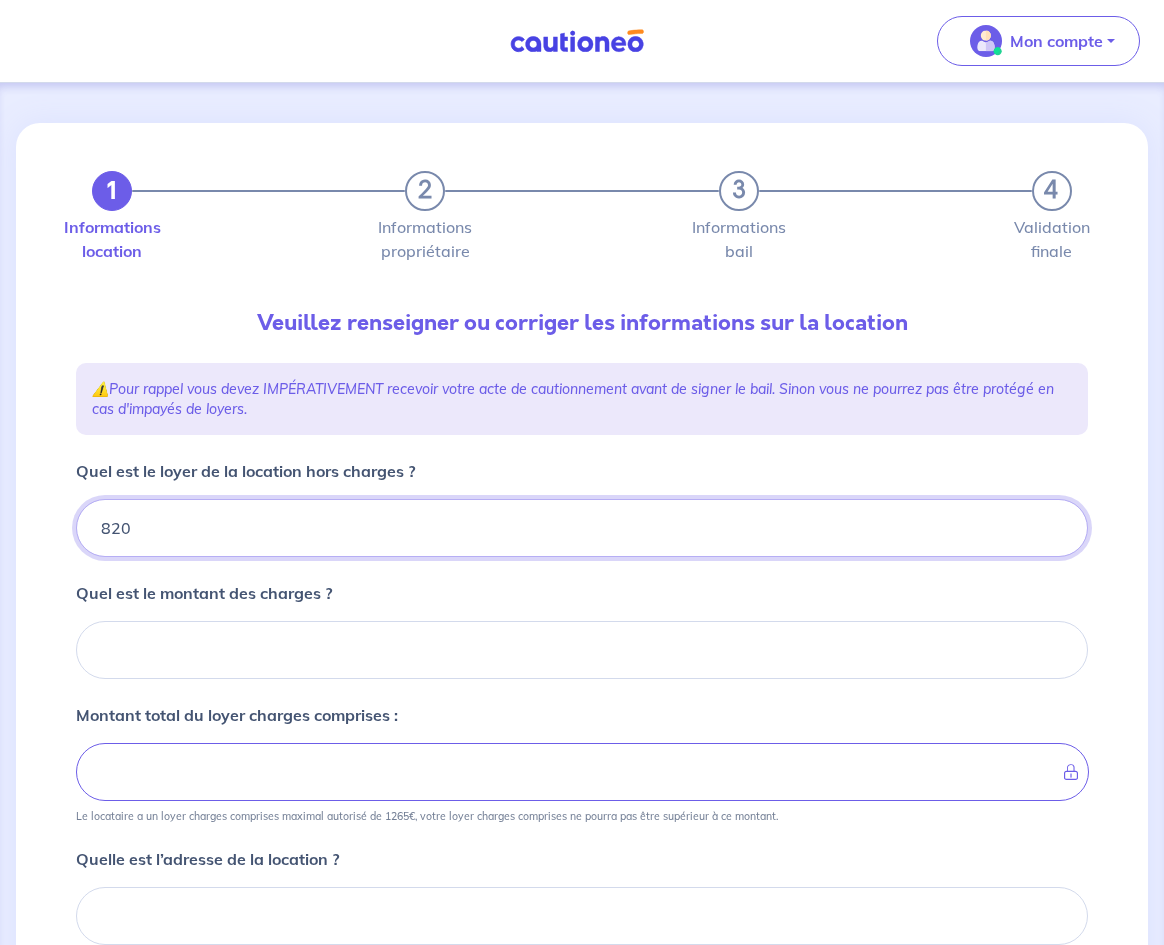 type 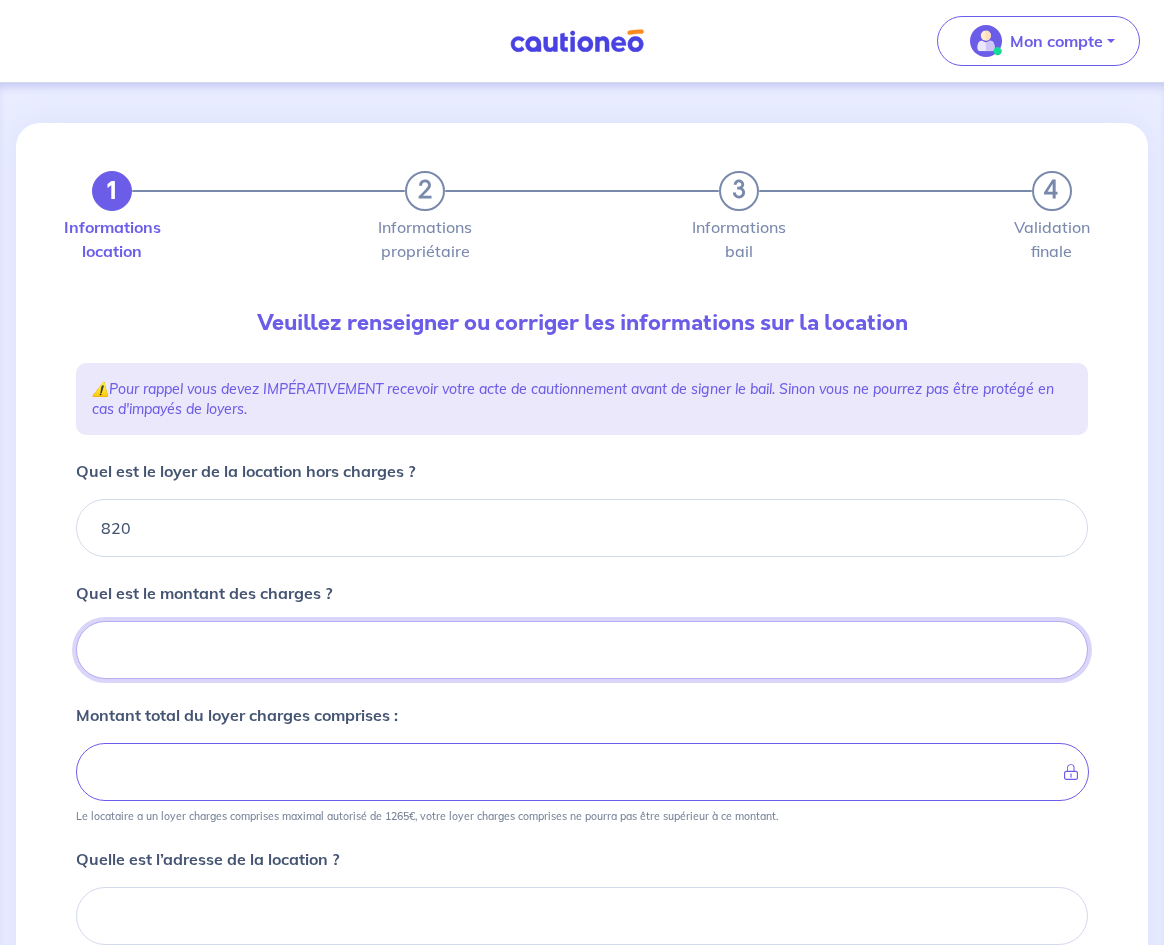 type on "0" 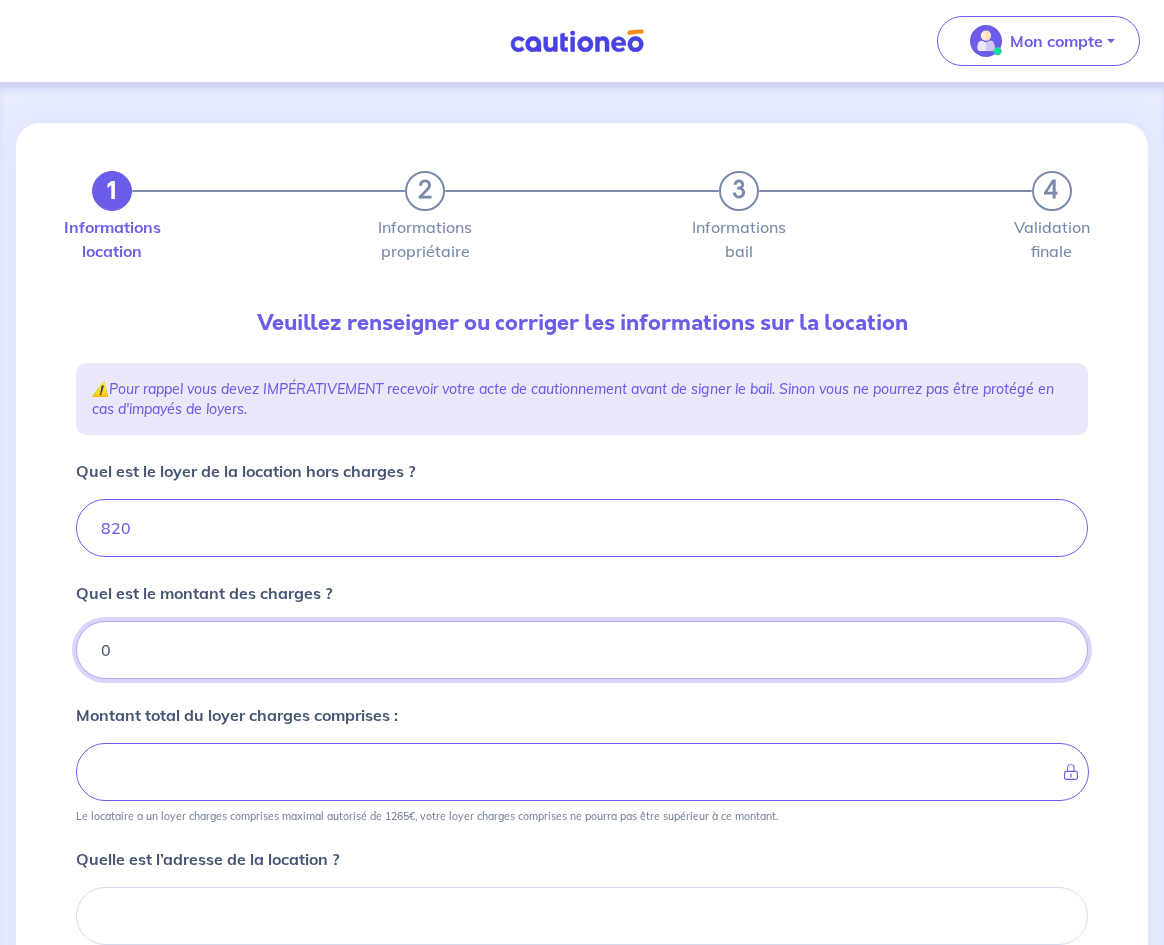 type on "820" 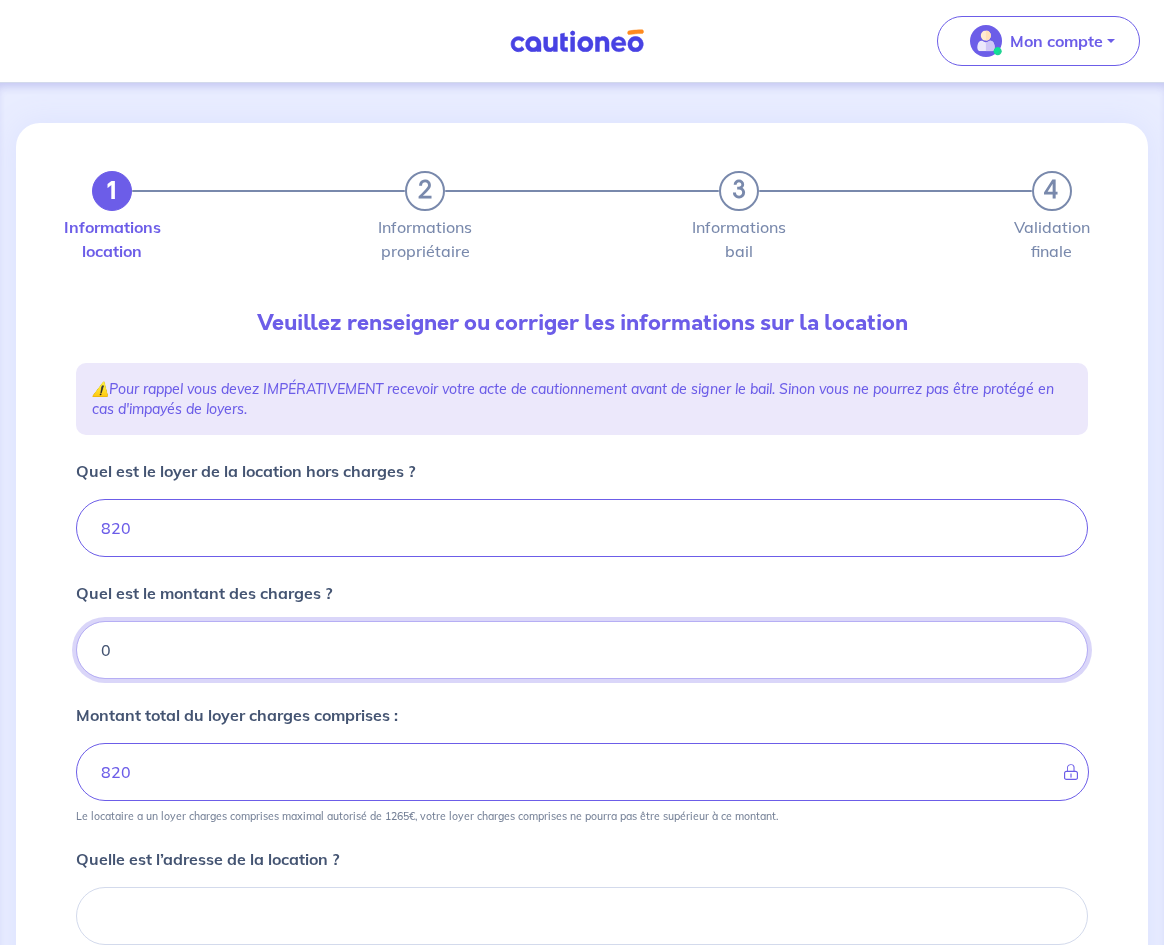 type on "0" 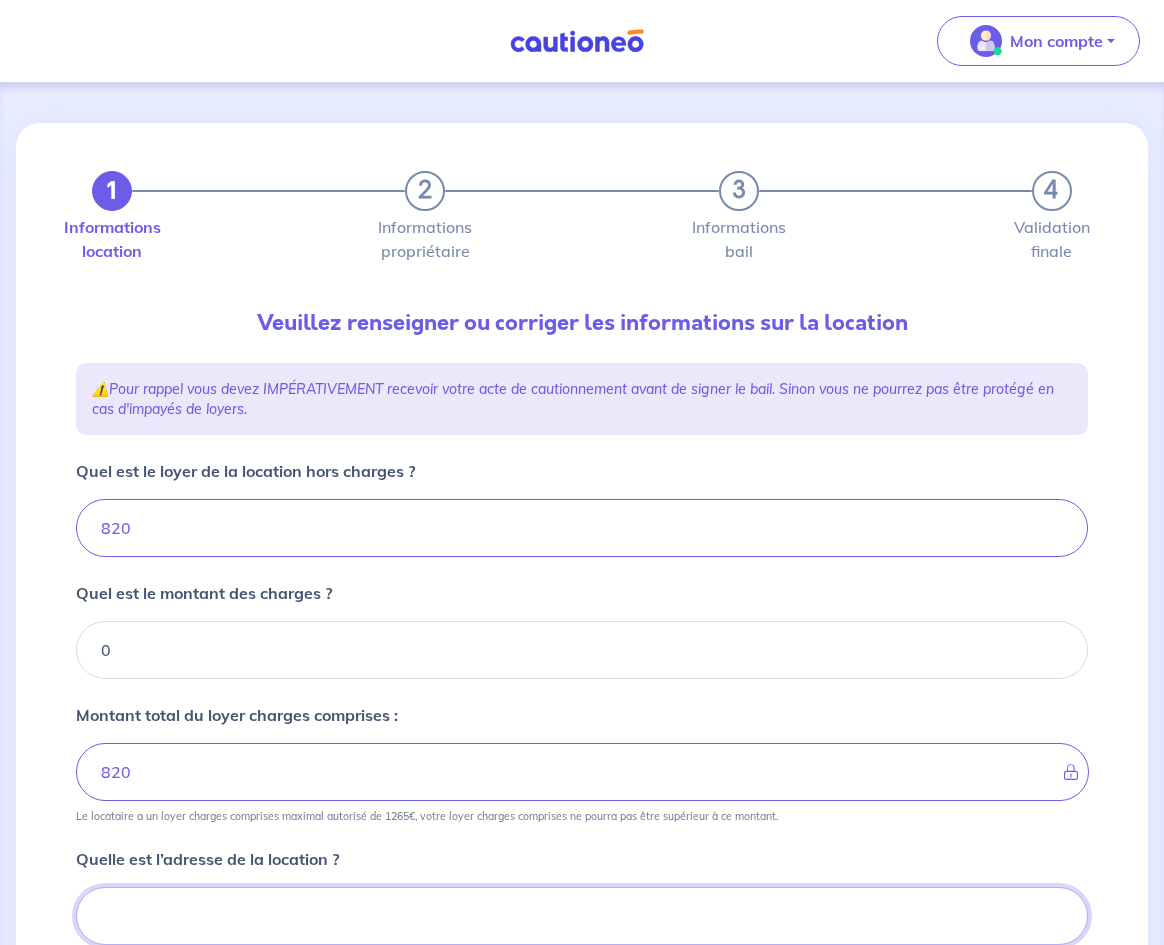 scroll, scrollTop: 418, scrollLeft: 0, axis: vertical 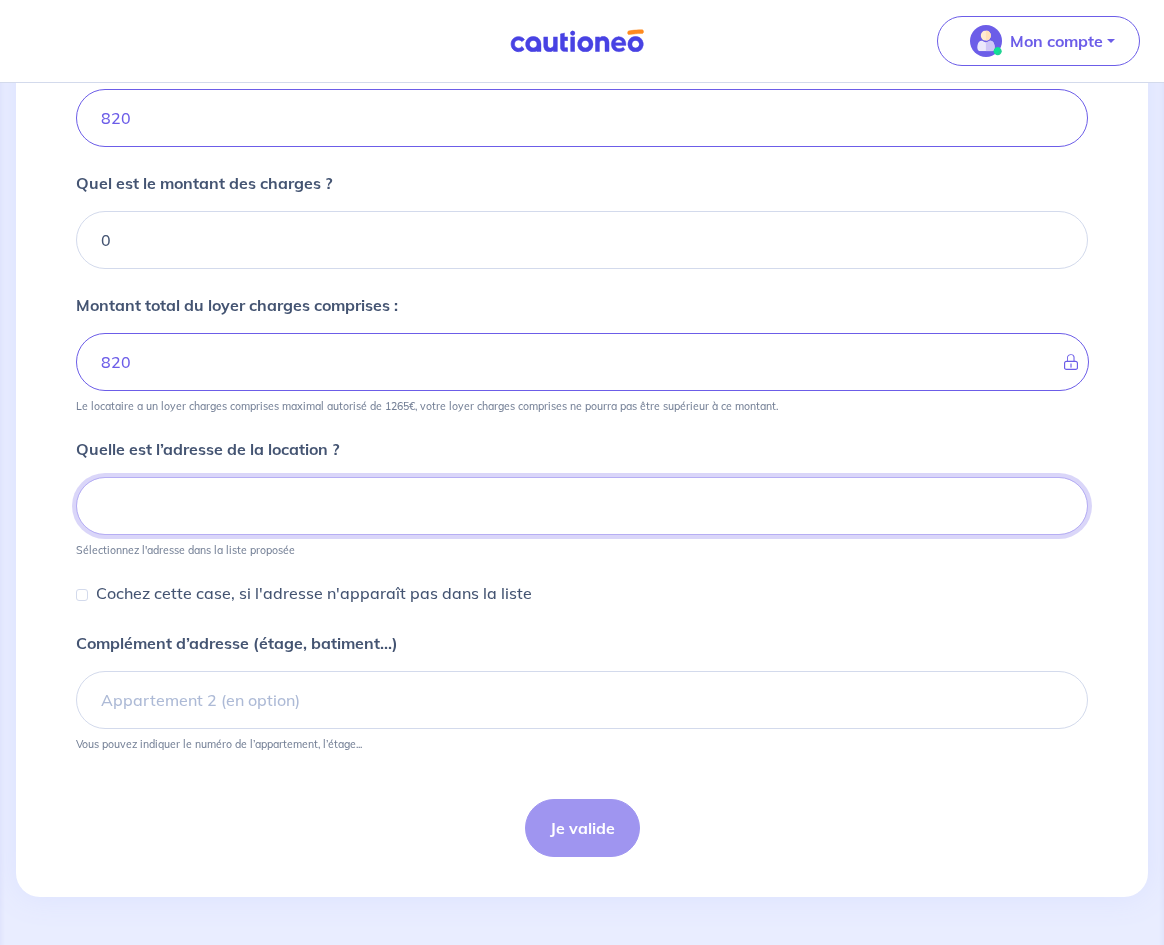click at bounding box center (582, 506) 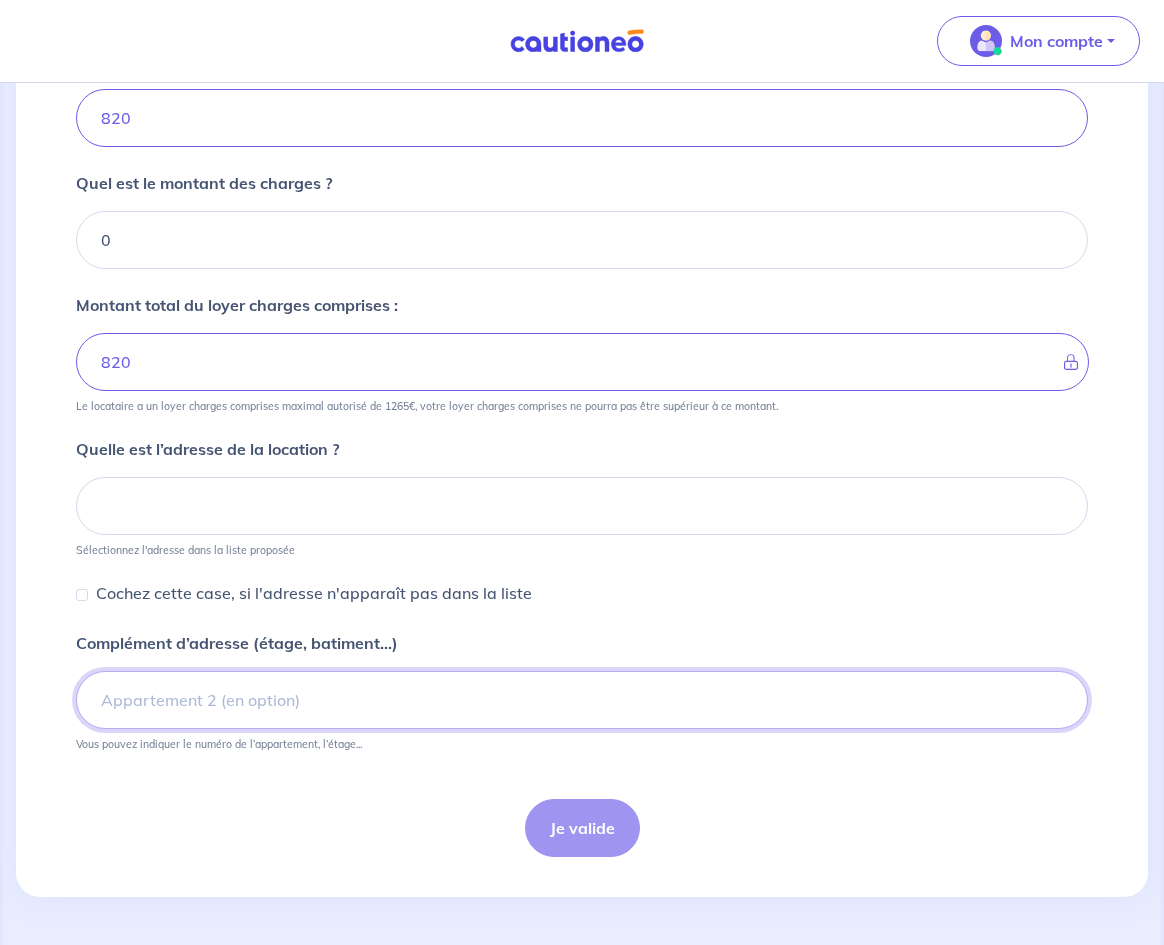 click on "Complément d’adresse (étage, batiment...)" at bounding box center (582, 700) 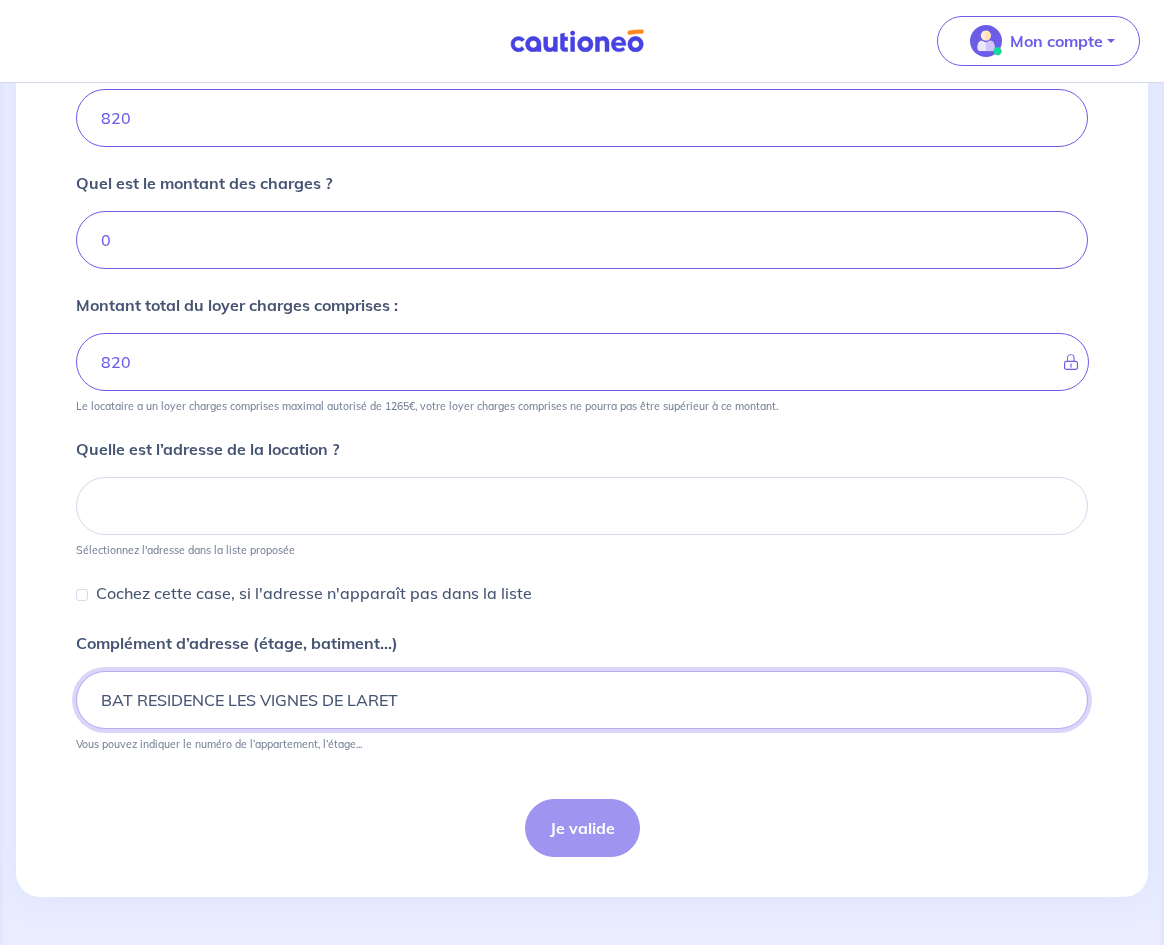 click on "BAT RESIDENCE LES VIGNES DE LARET" at bounding box center [582, 700] 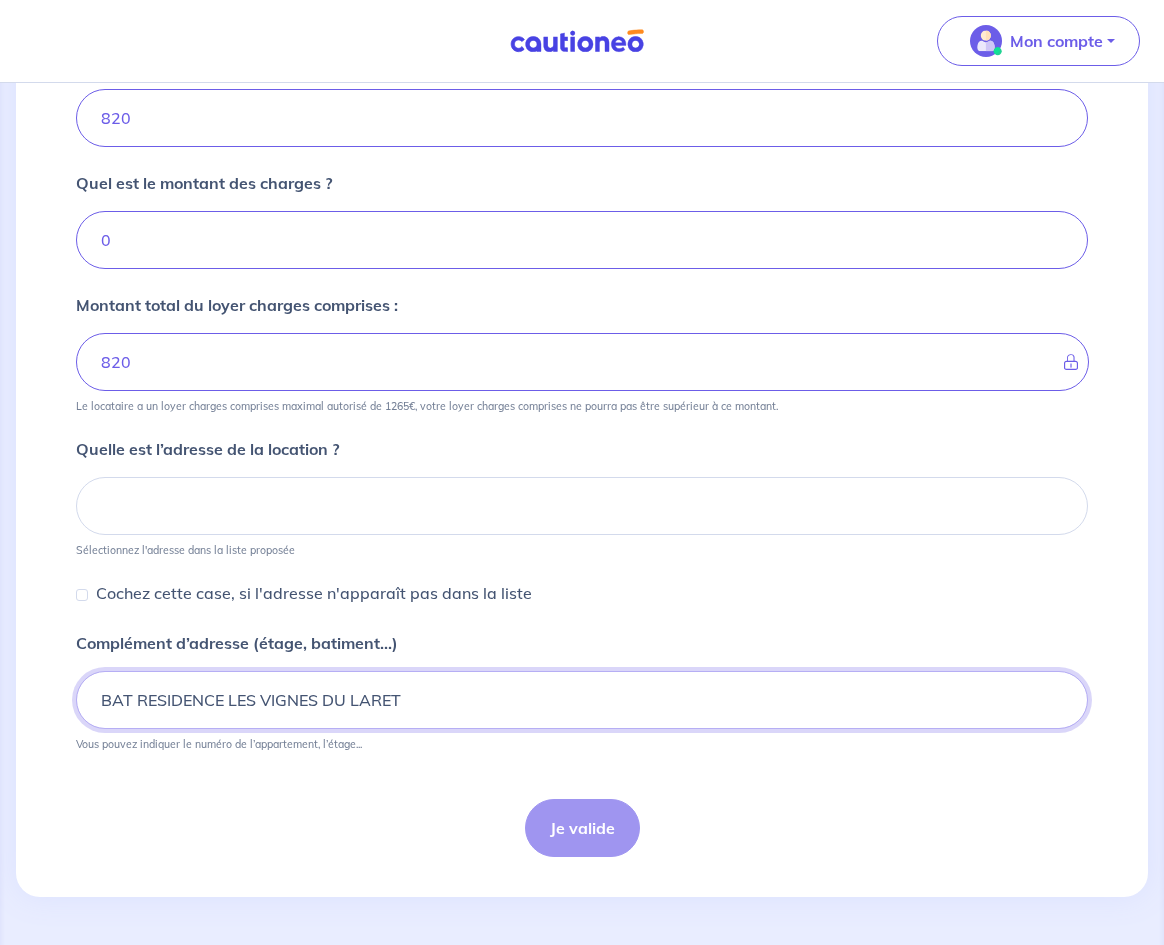 click on "BAT RESIDENCE LES VIGNES DU LARET" at bounding box center (582, 700) 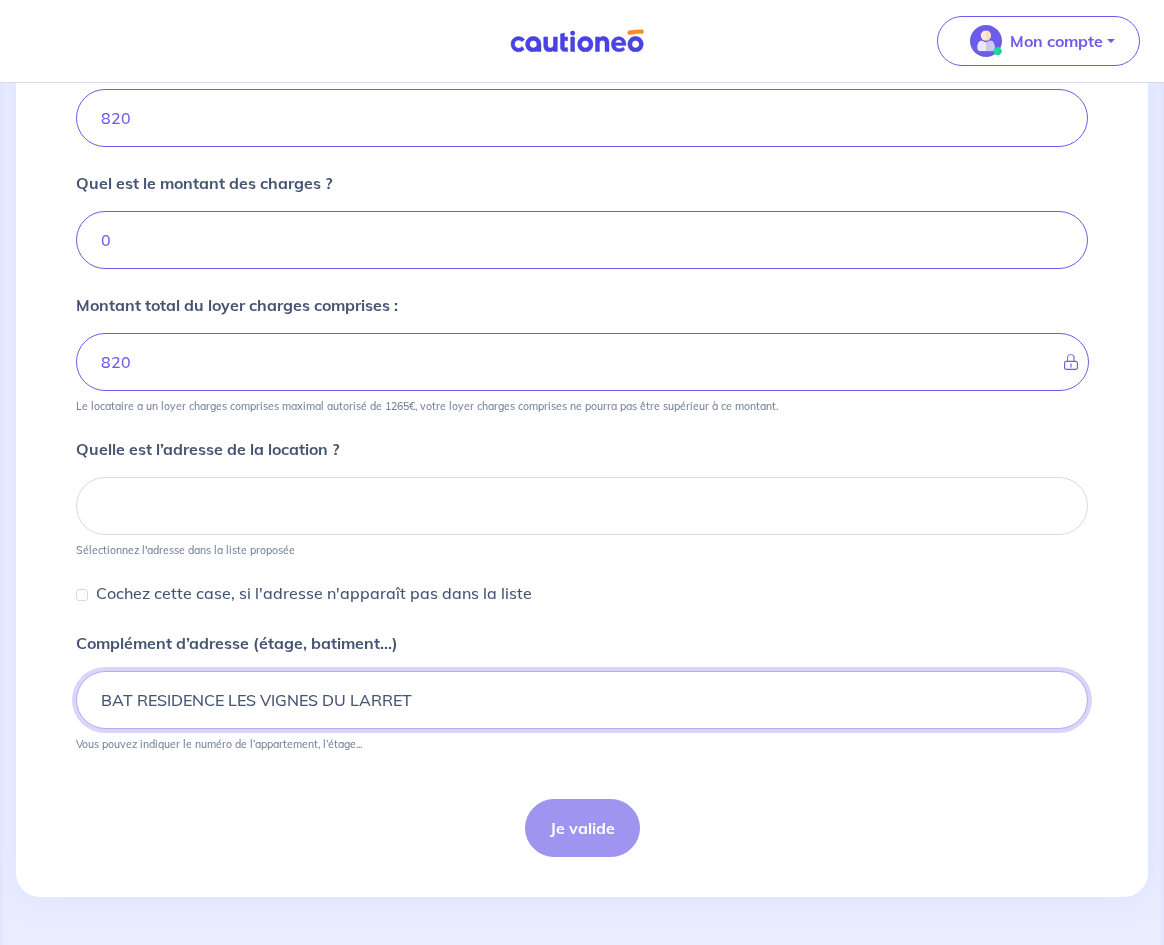 click on "BAT RESIDENCE LES VIGNES DU LARRET" at bounding box center [582, 700] 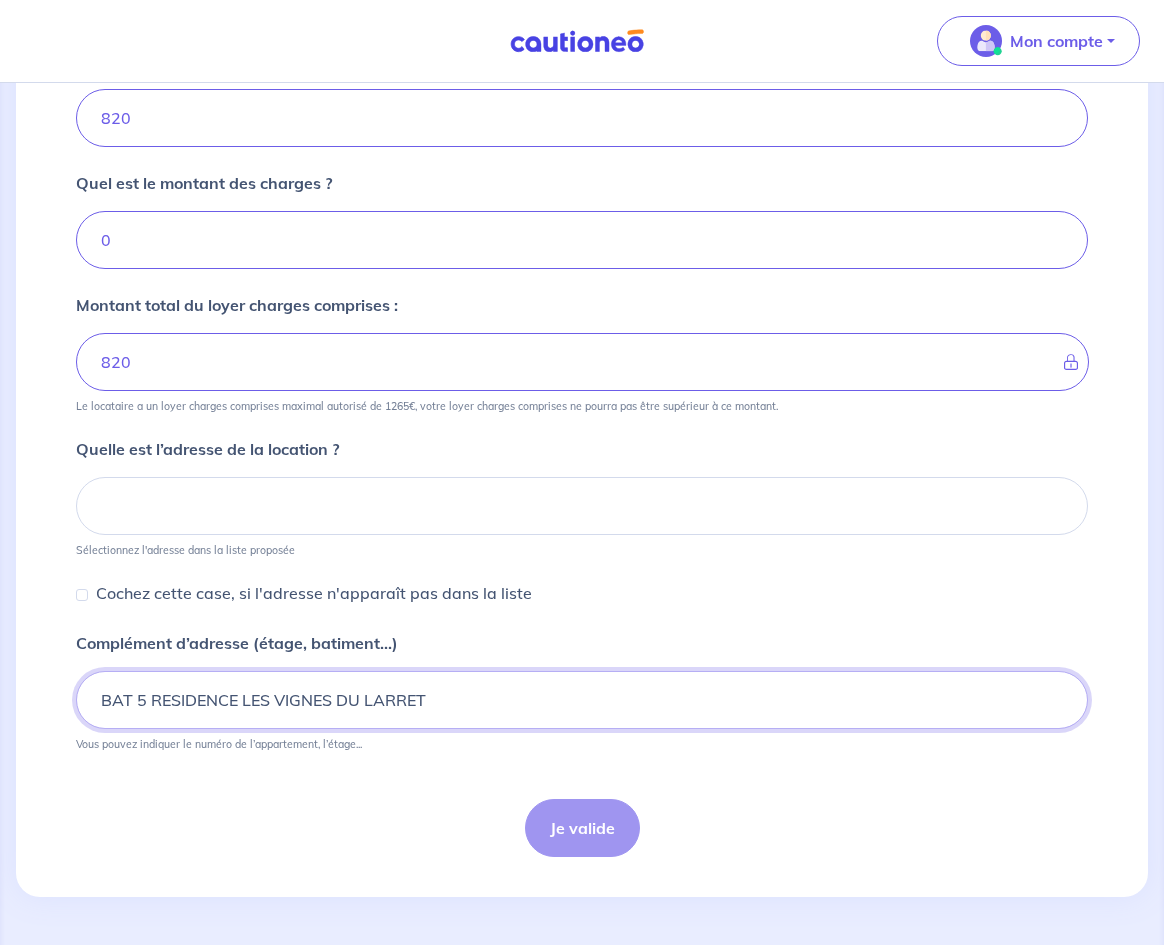 type on "BAT 5 RESIDENCE LES VIGNES DU LARRET" 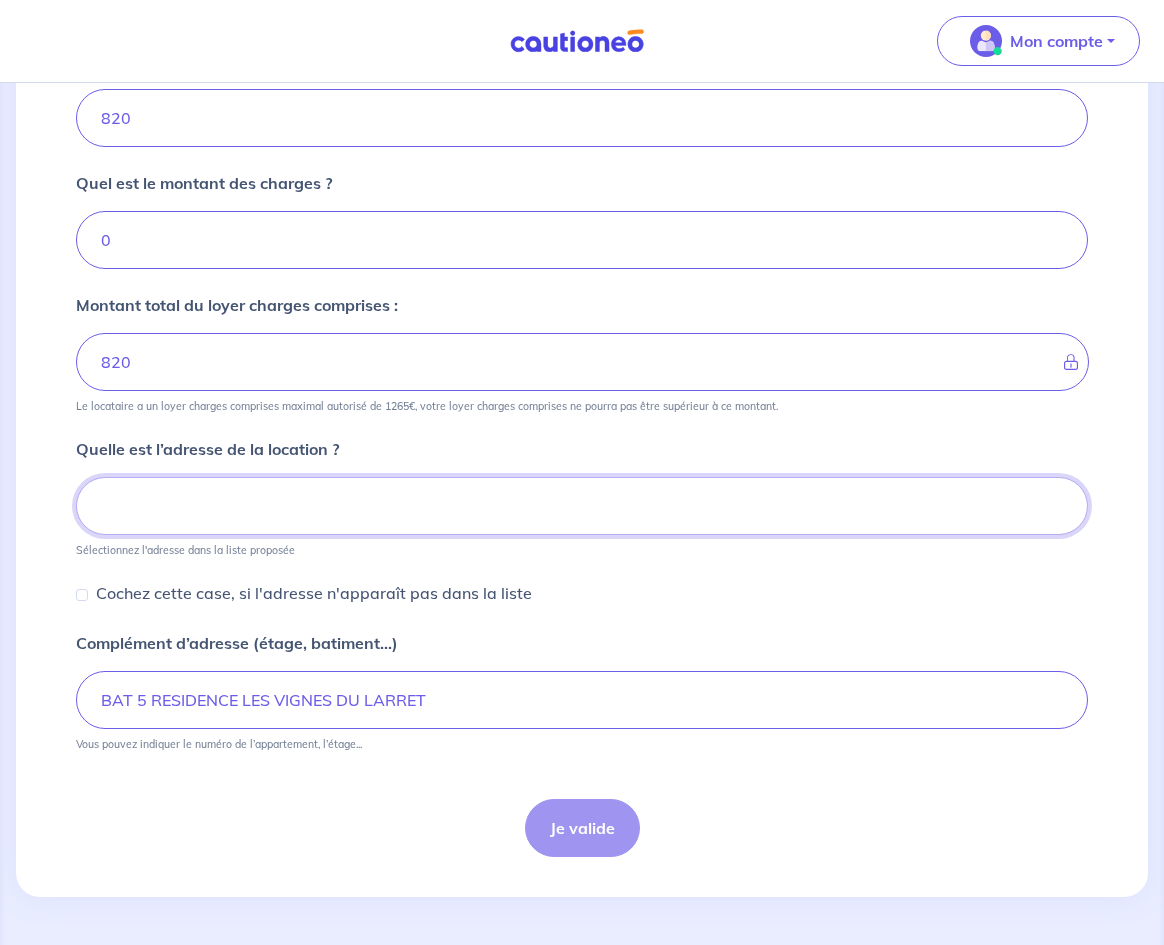 click at bounding box center [582, 506] 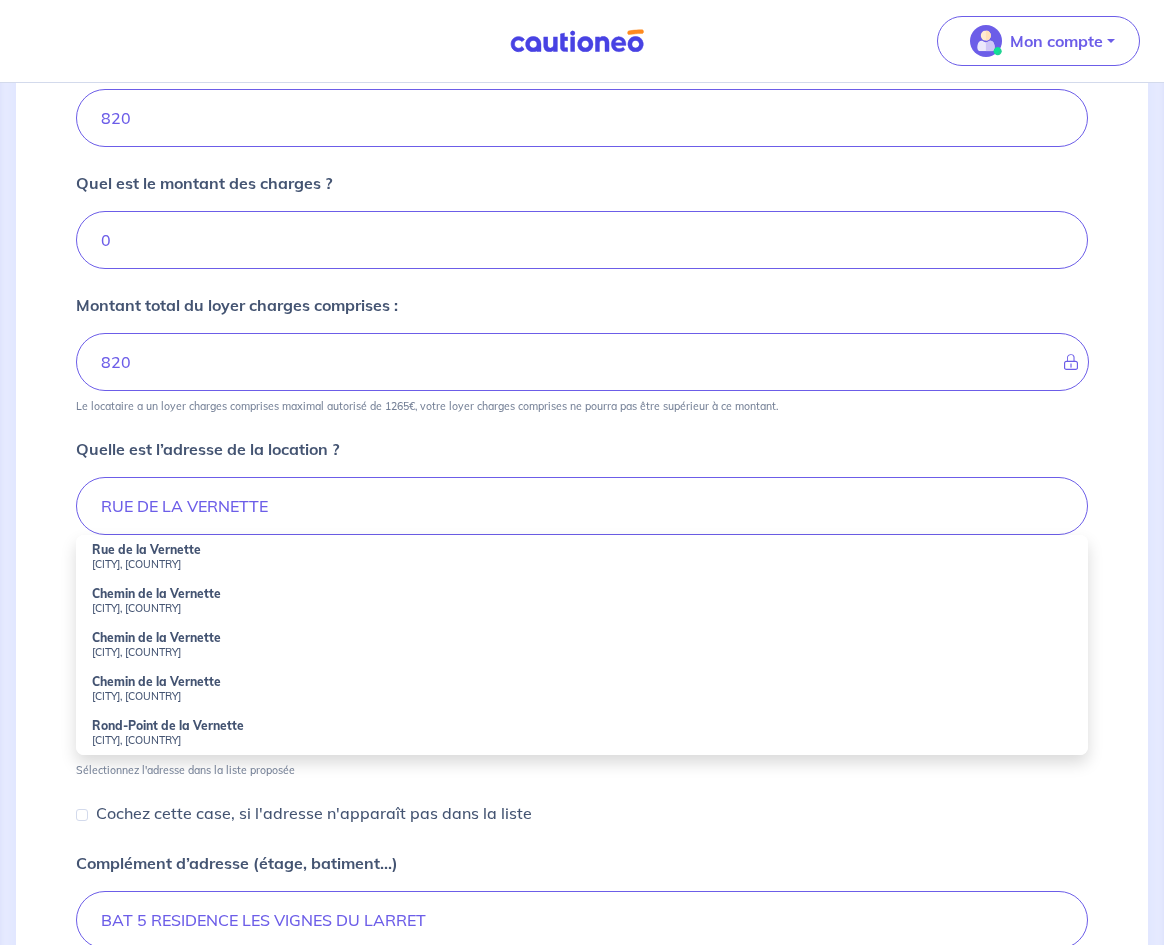 click on "Rue de la Vernette" at bounding box center (146, 549) 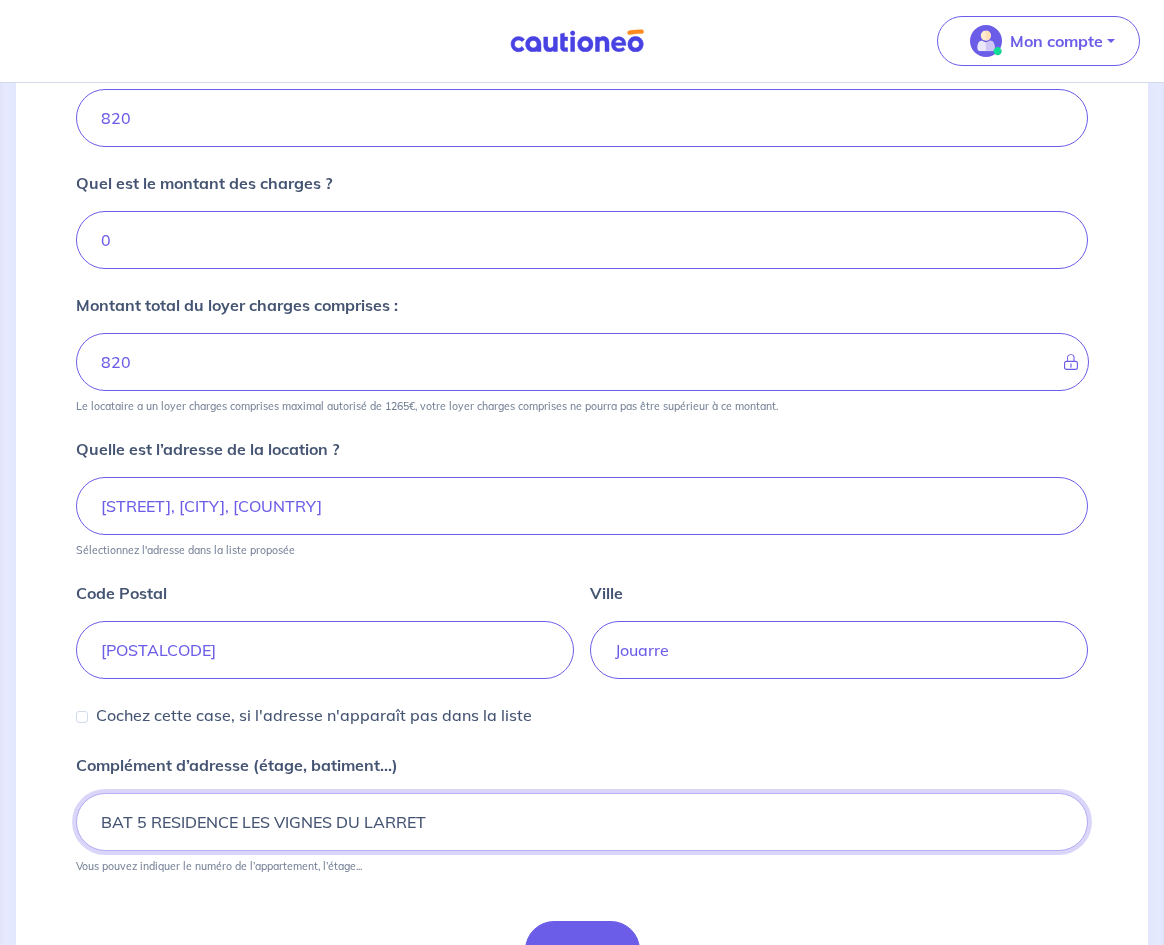 click on "BAT 5 RESIDENCE LES VIGNES DU LARRET" at bounding box center [582, 822] 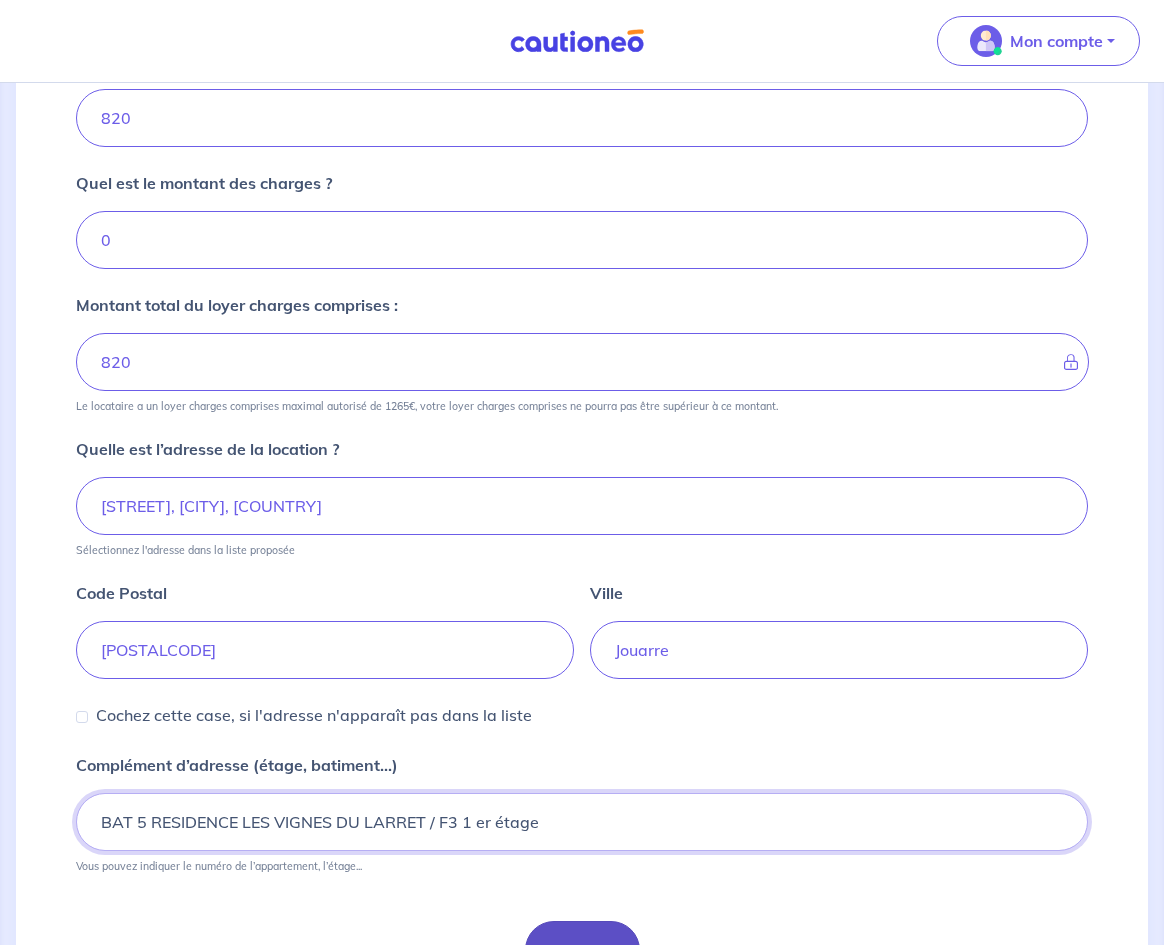 type on "BAT 5 RESIDENCE LES VIGNES DU LARRET / F3 1 er étage" 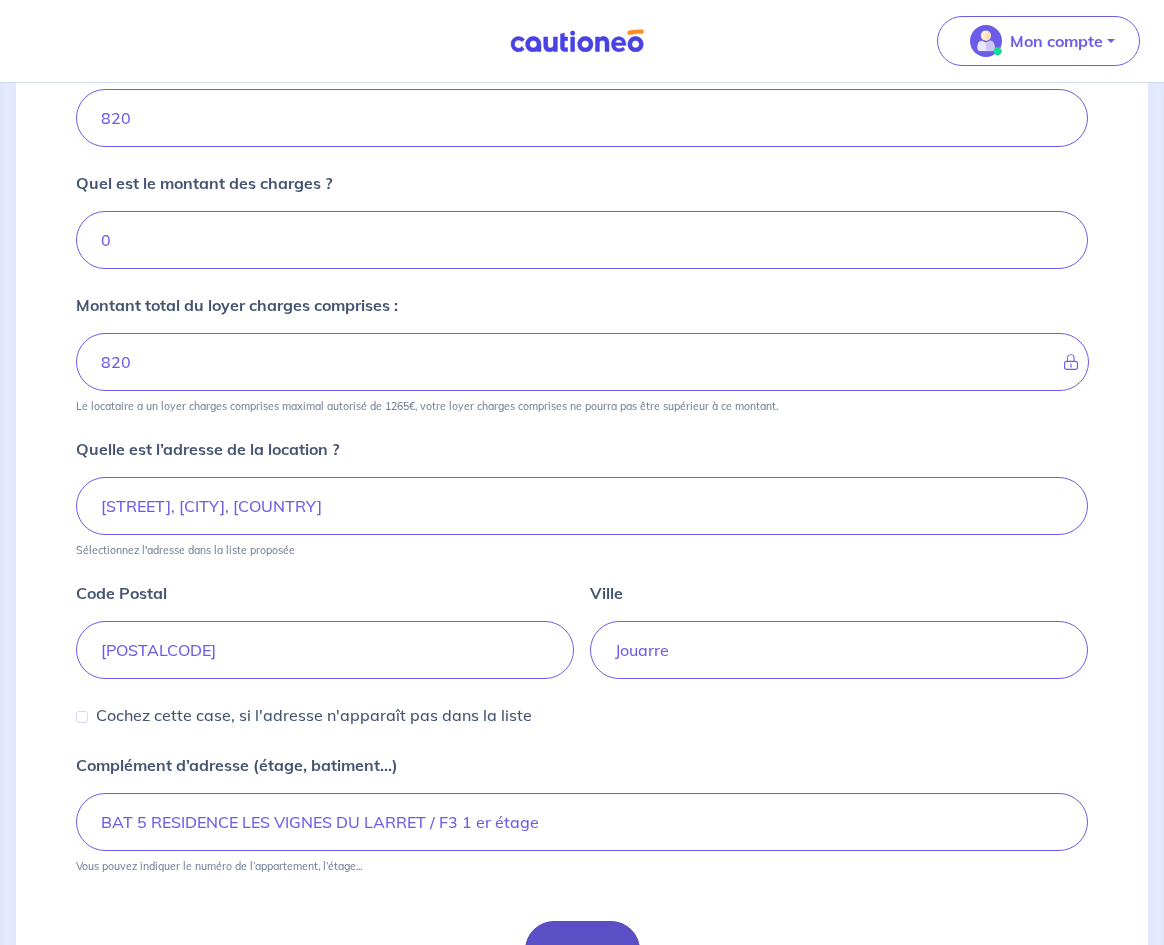 click on "Je valide" at bounding box center [582, 950] 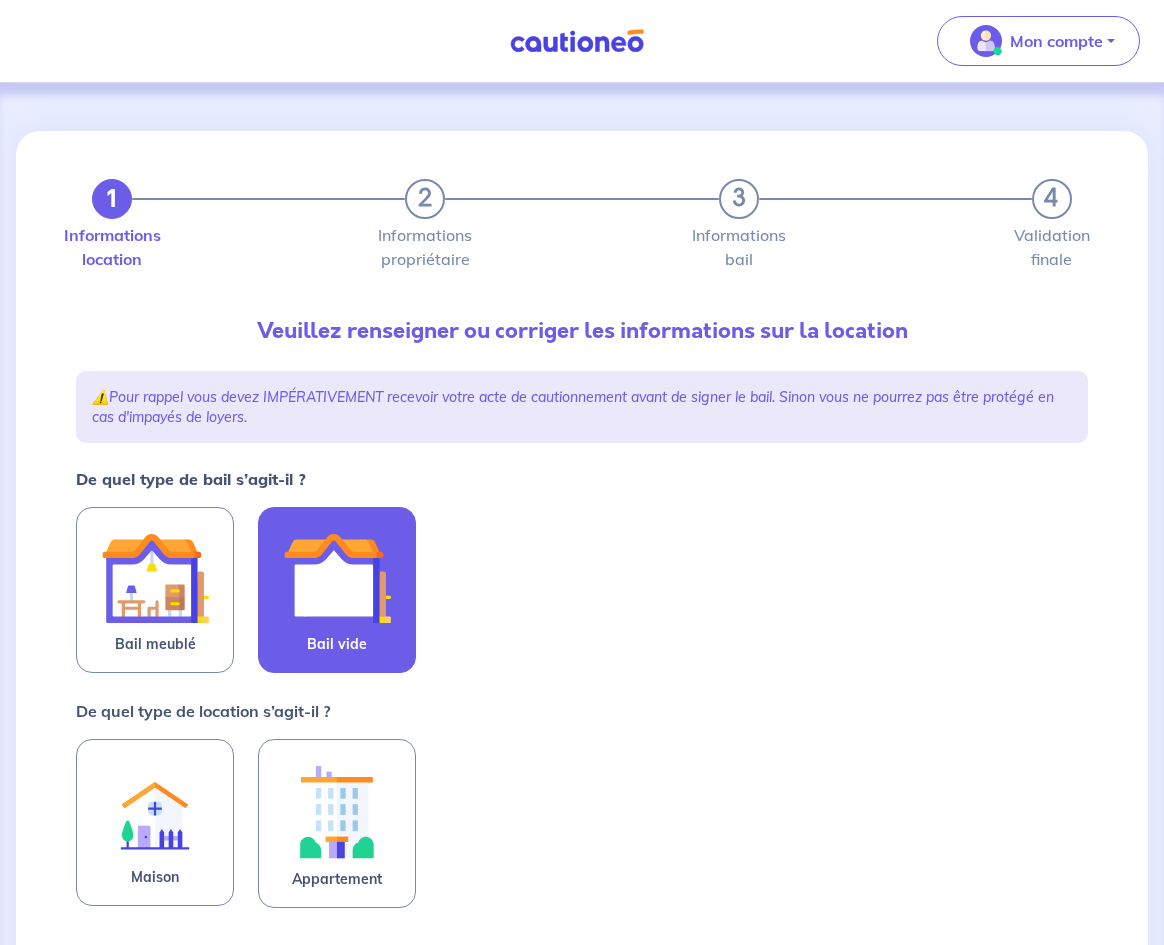 click at bounding box center [337, 578] 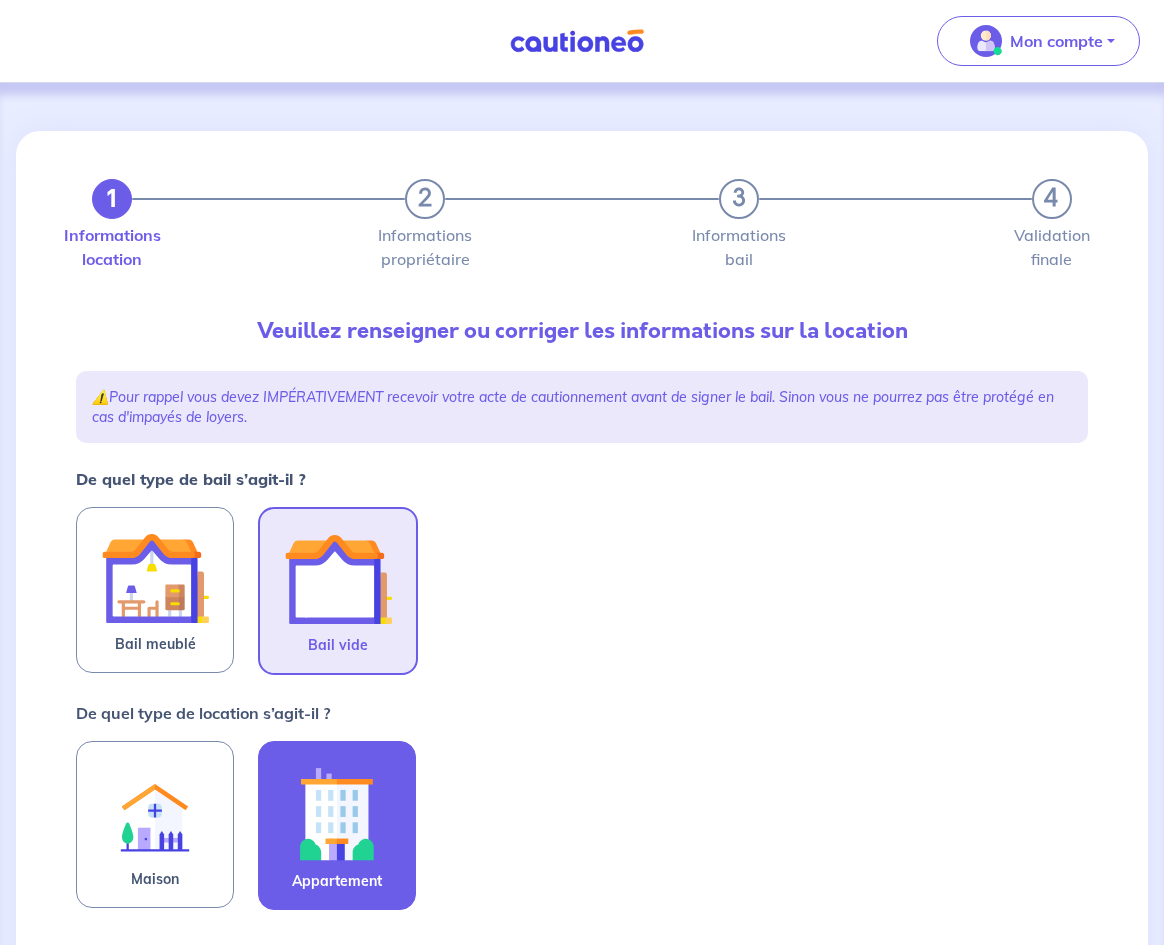 click on "Appartement" at bounding box center (337, 881) 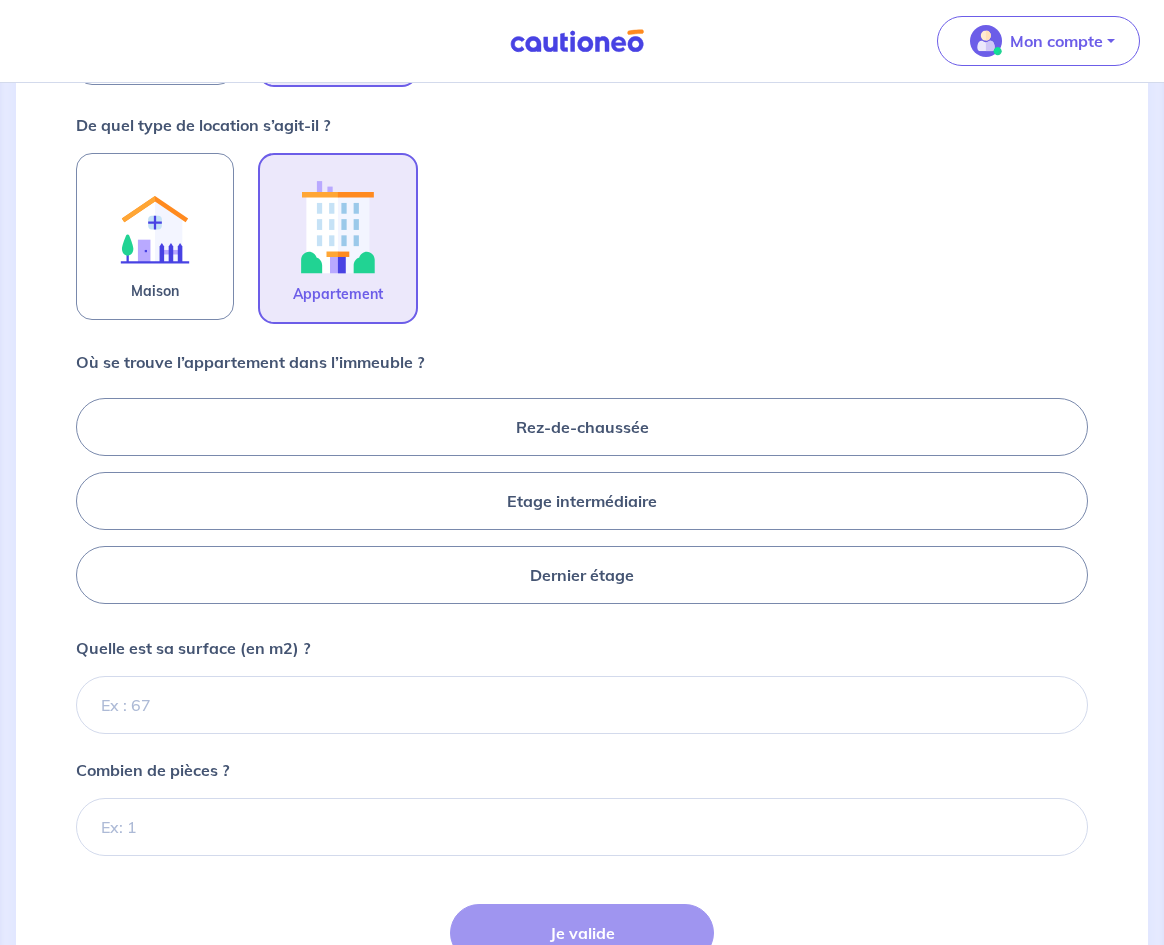 scroll, scrollTop: 652, scrollLeft: 0, axis: vertical 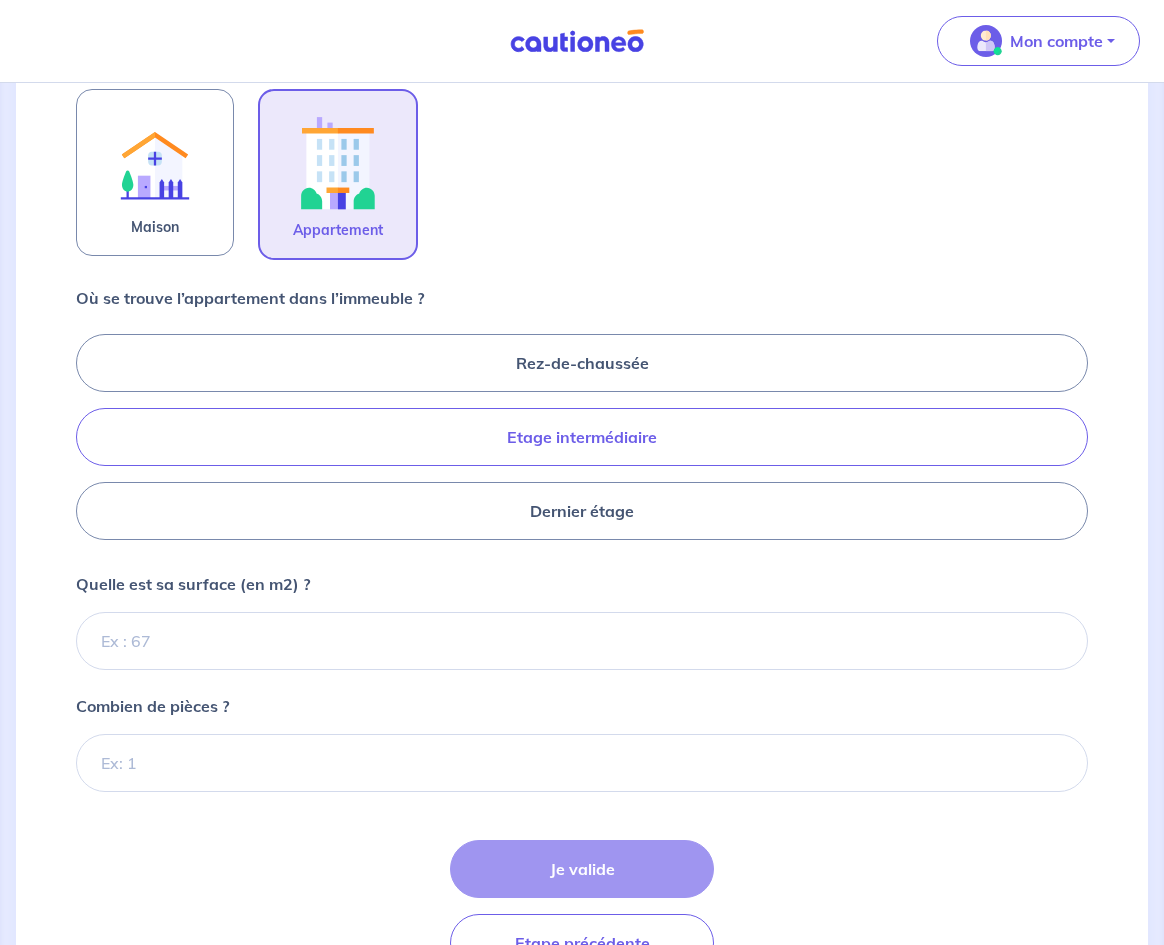 click on "Etage intermédiaire" at bounding box center [582, 437] 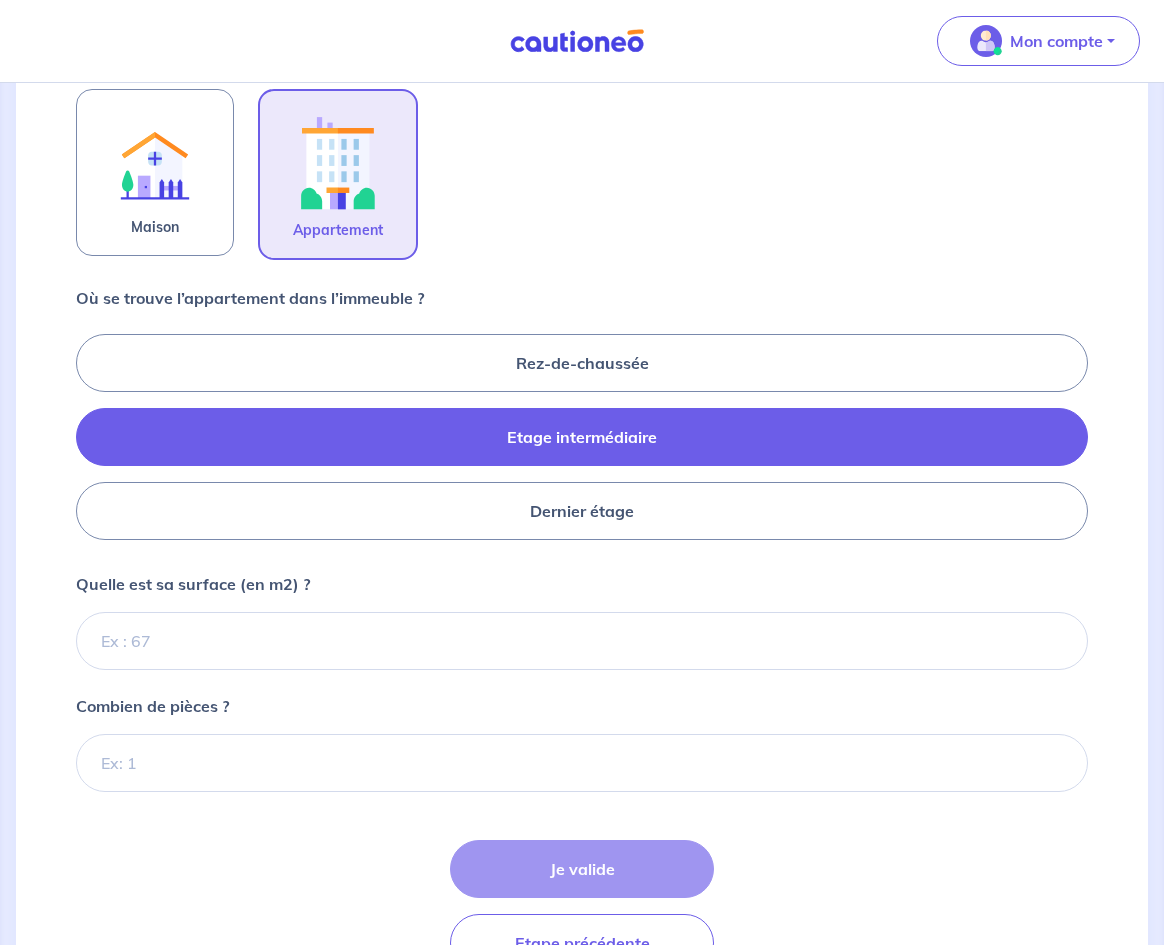 radio on "true" 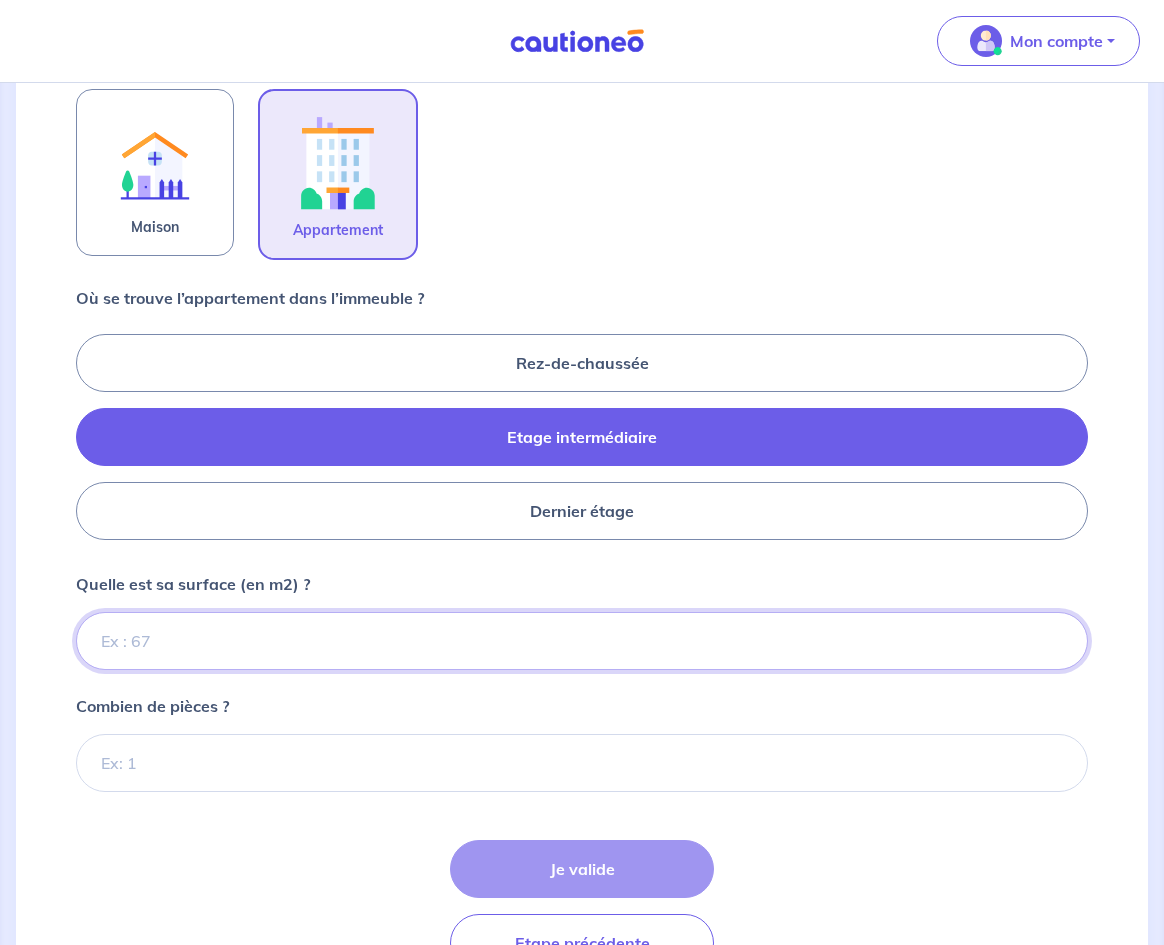 click on "Quelle est sa surface (en m2) ?" at bounding box center [582, 641] 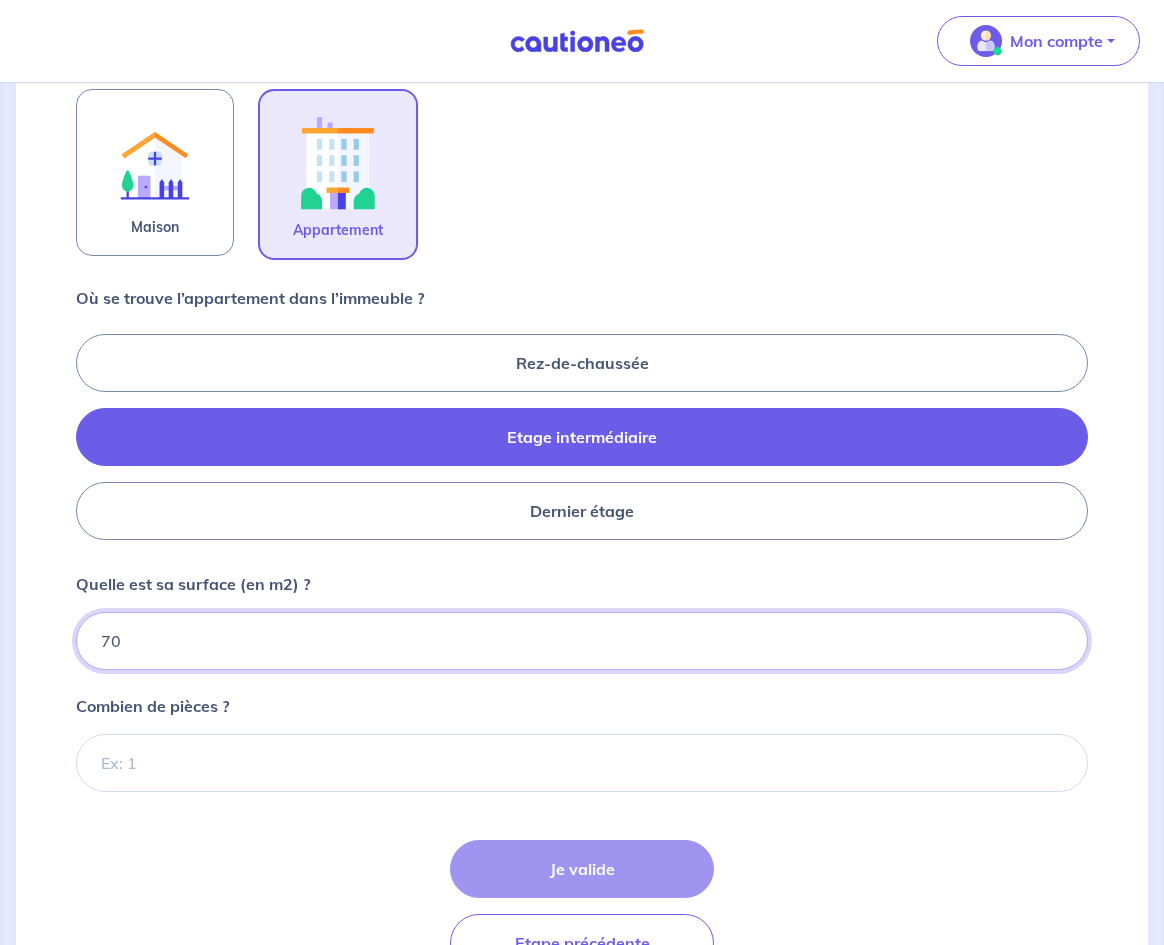 type on "70" 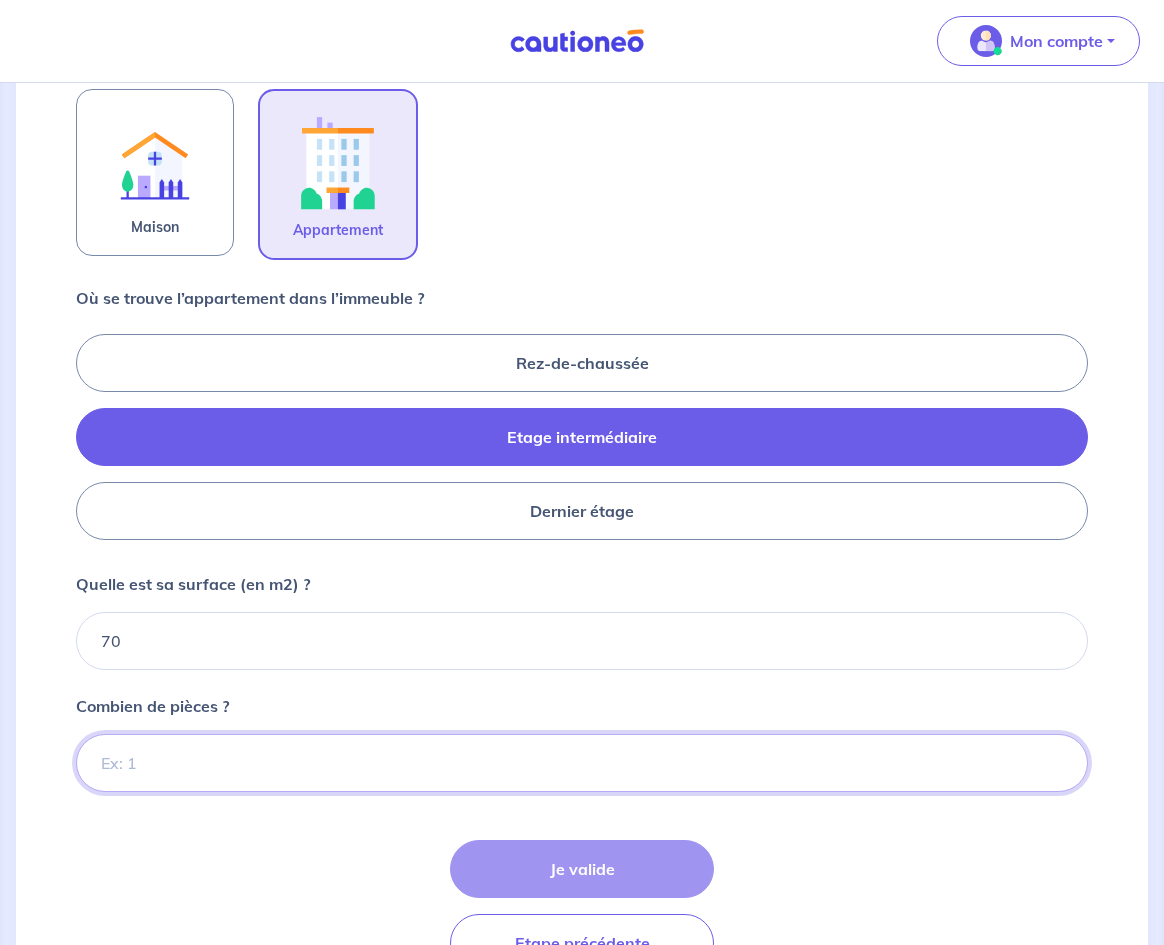 click on "Combien de pièces ?" at bounding box center [582, 763] 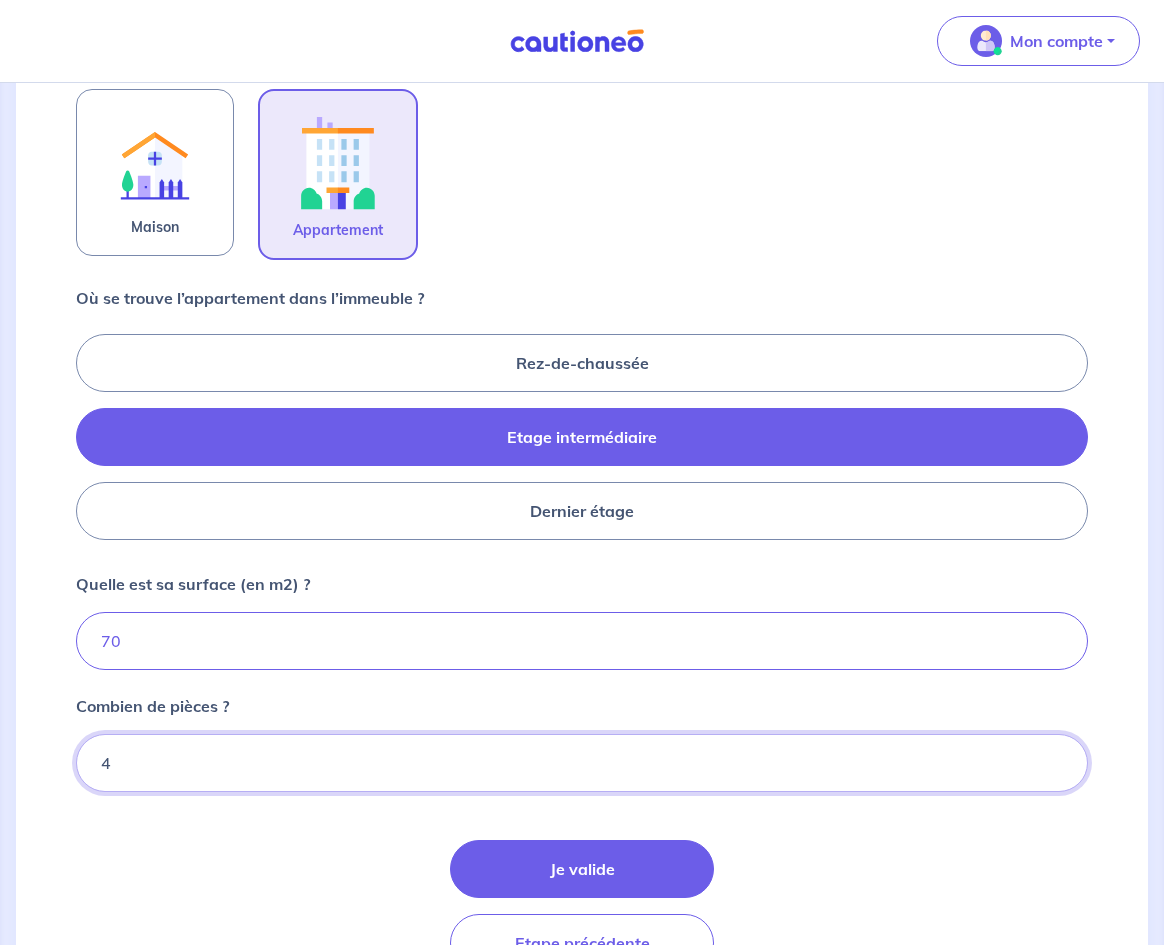 type on "3" 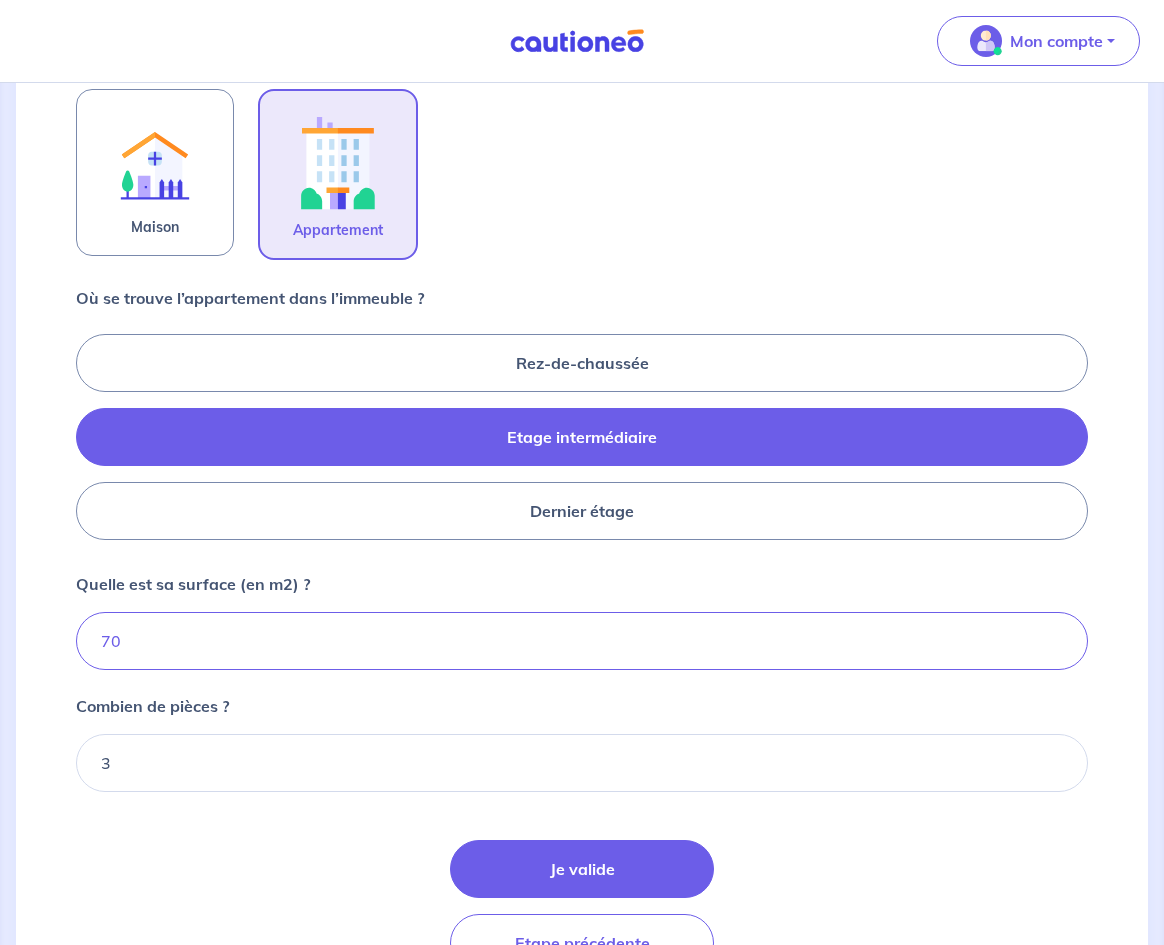 click on "Je valide Etape précédente" at bounding box center [582, 906] 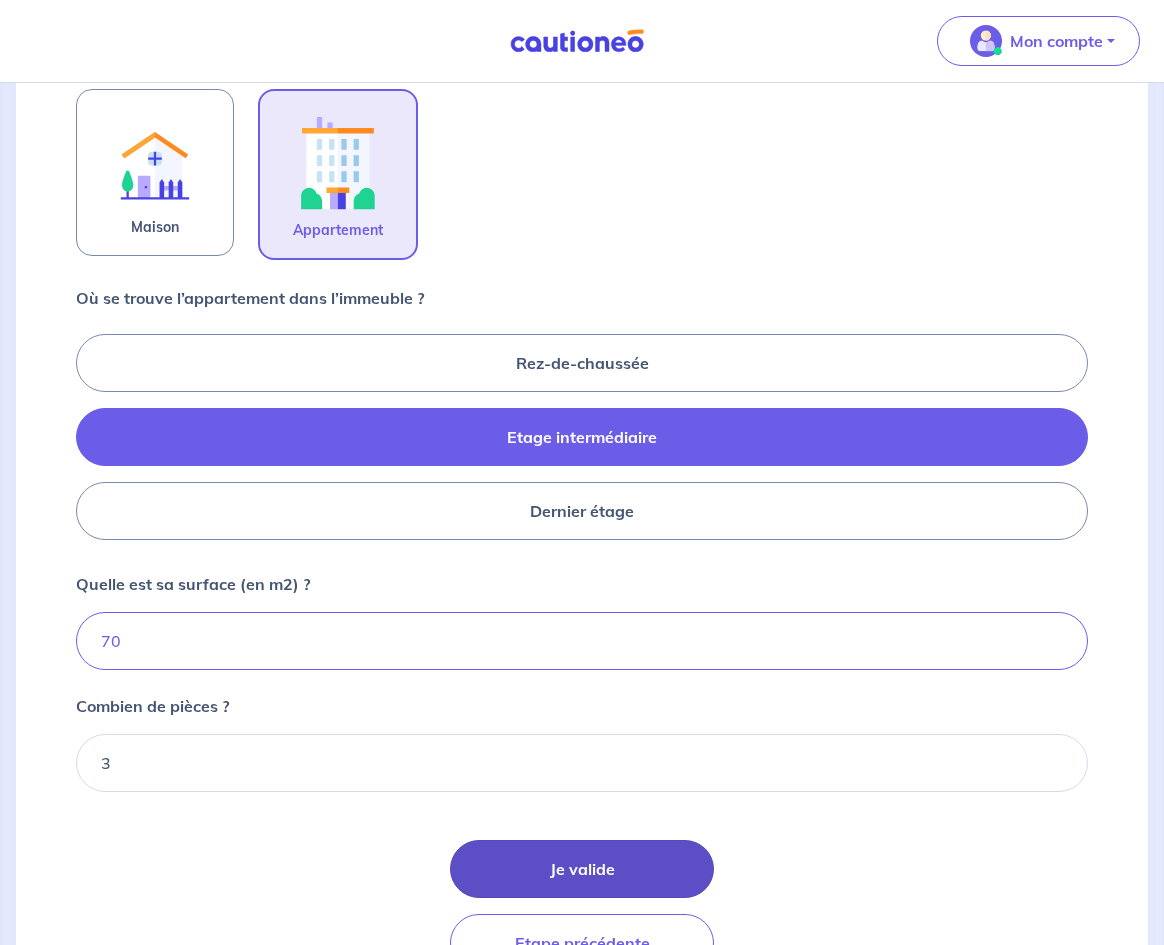 click on "Je valide" at bounding box center [582, 869] 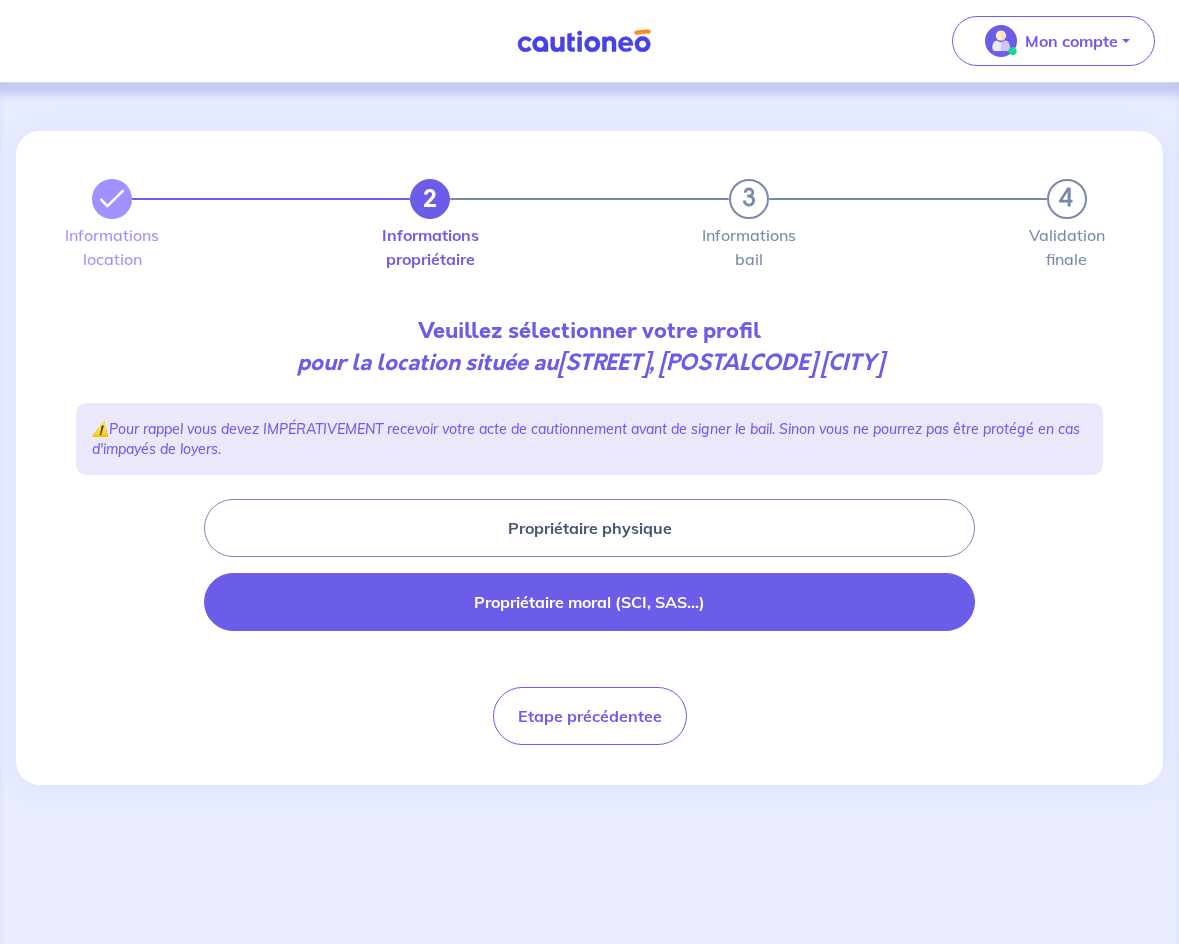 click on "Propriétaire moral  (SCI, SAS...)" at bounding box center [589, 602] 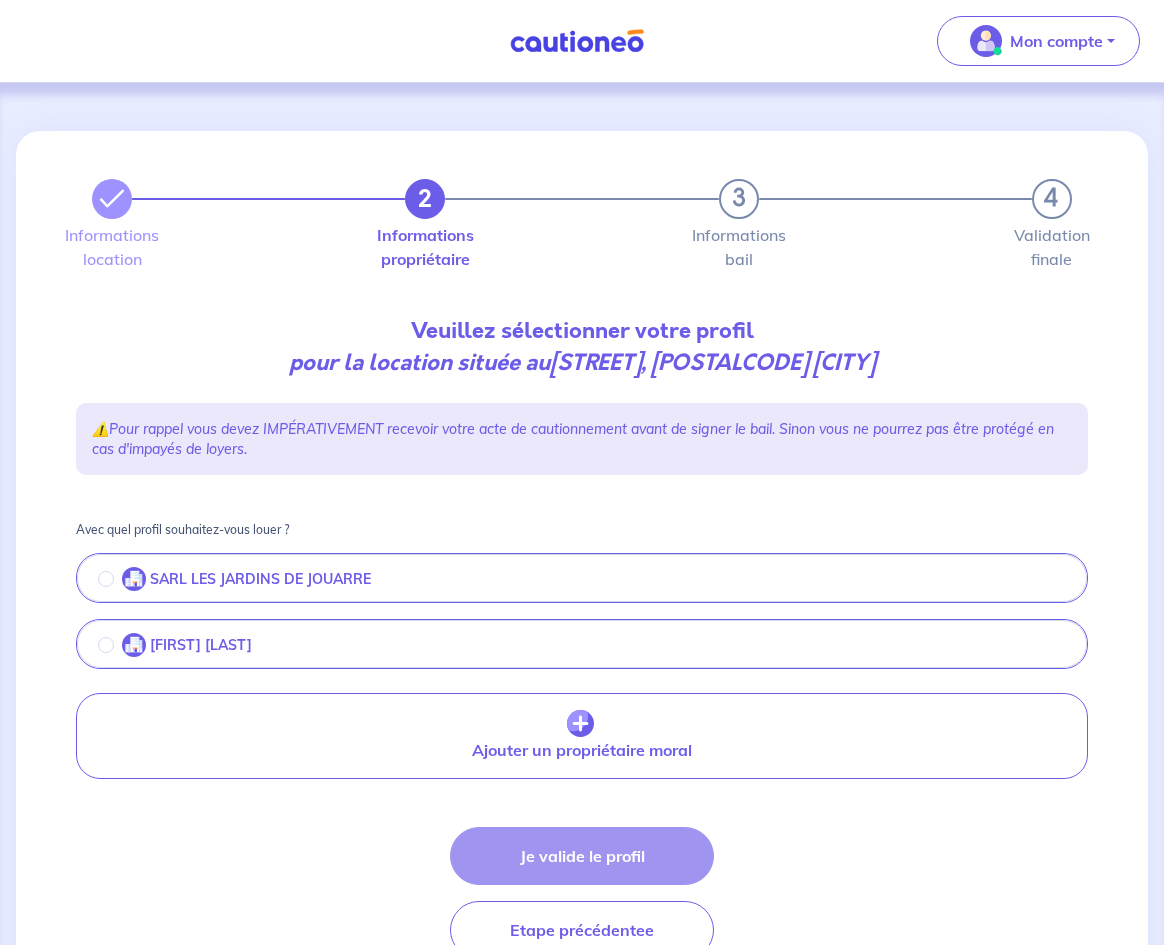 click on "SARL LES JARDINS DE JOUARRE" at bounding box center (260, 579) 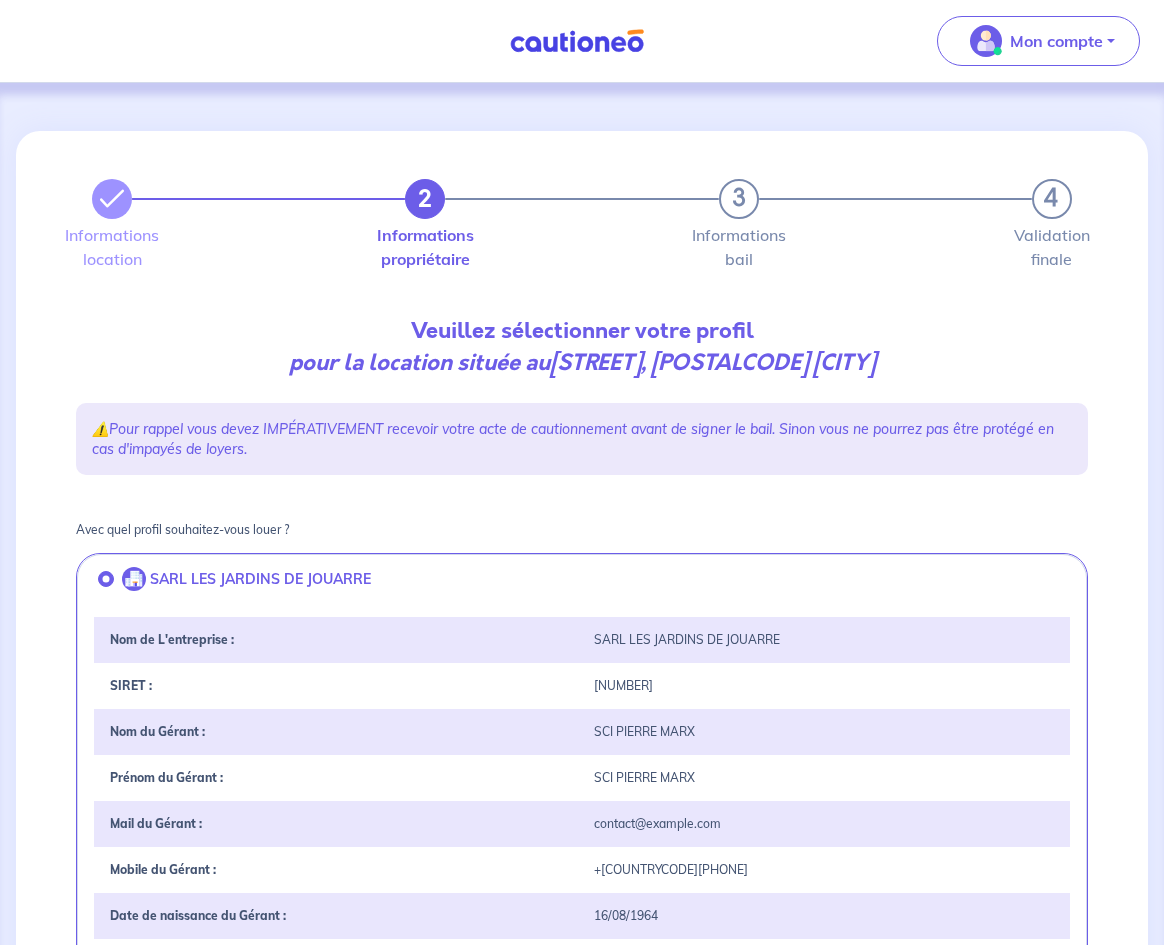 scroll, scrollTop: 638, scrollLeft: 0, axis: vertical 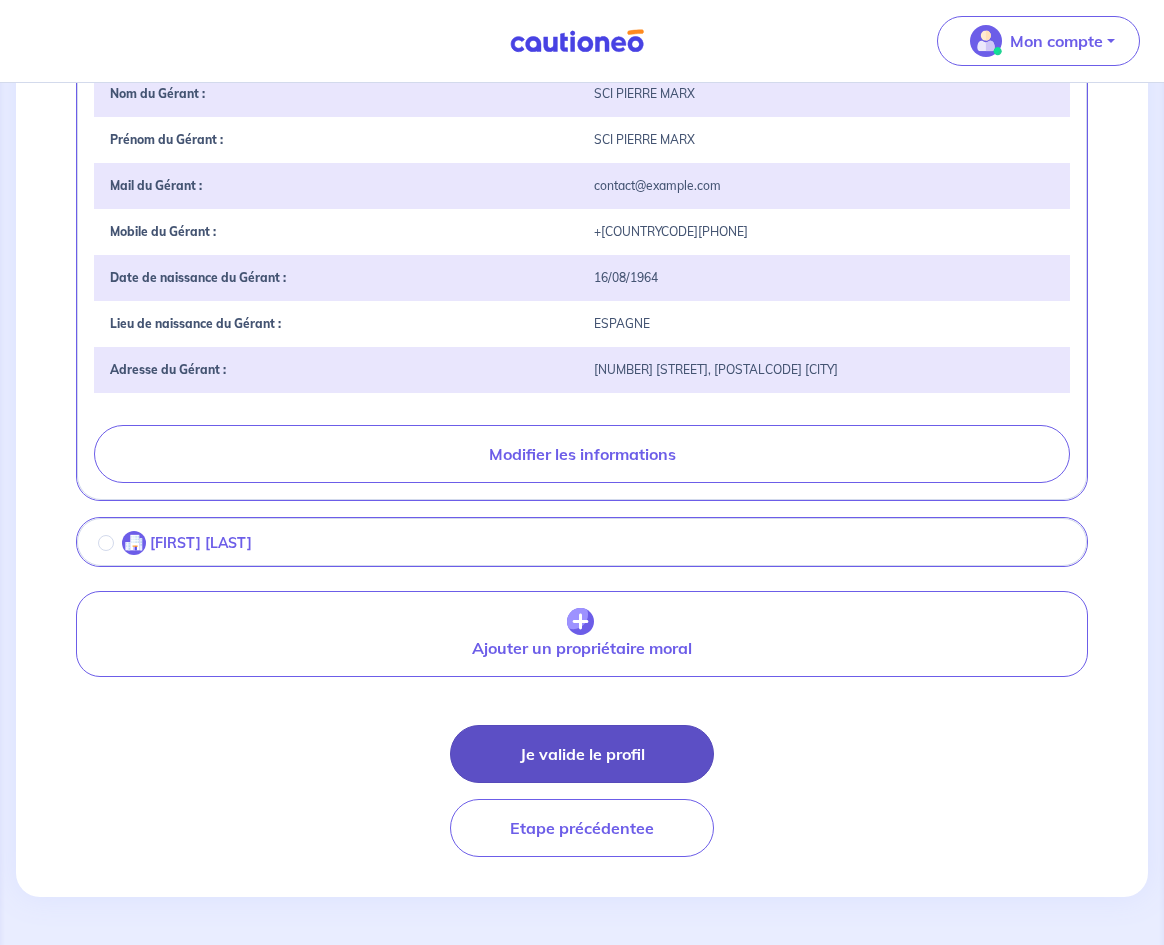 click on "Je valide le profil" at bounding box center (582, 754) 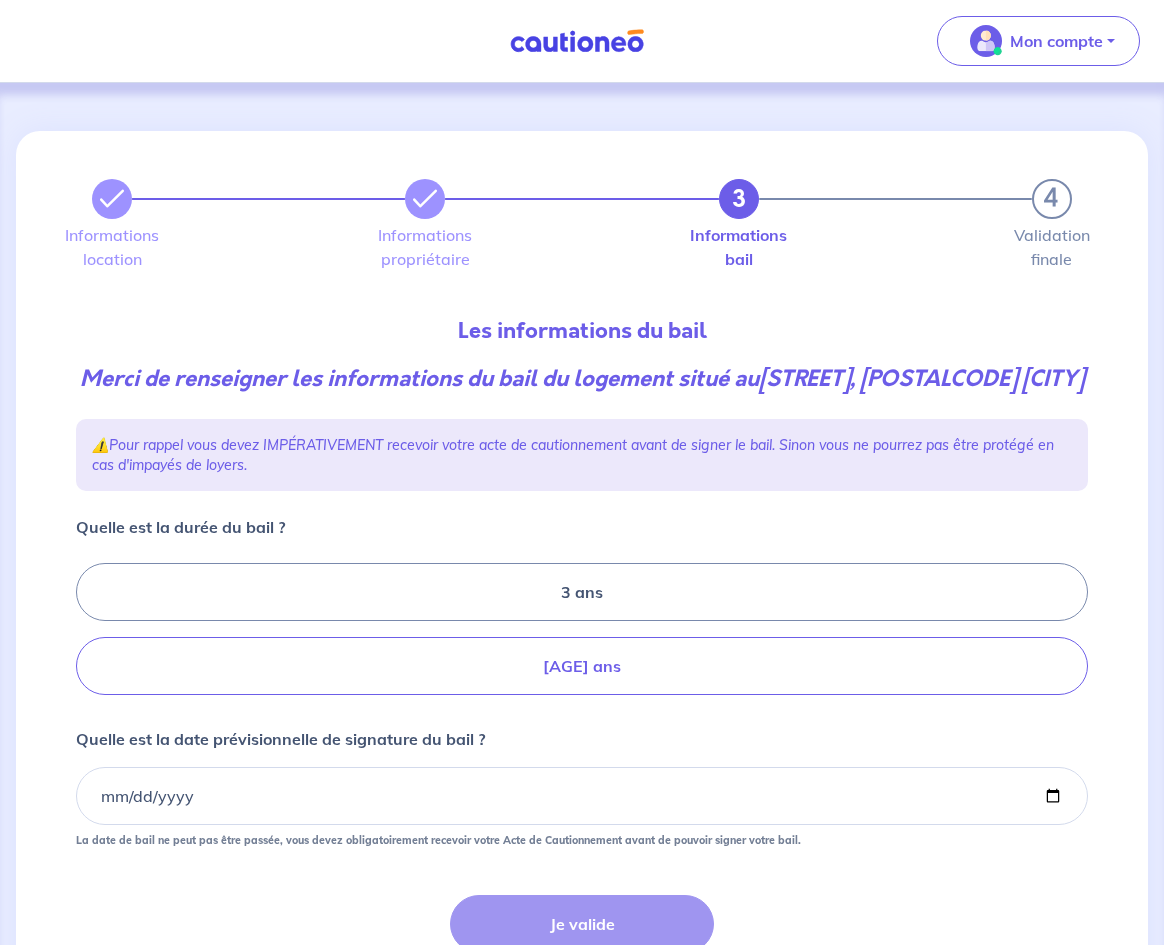 click on "[AGE] ans" at bounding box center [582, 666] 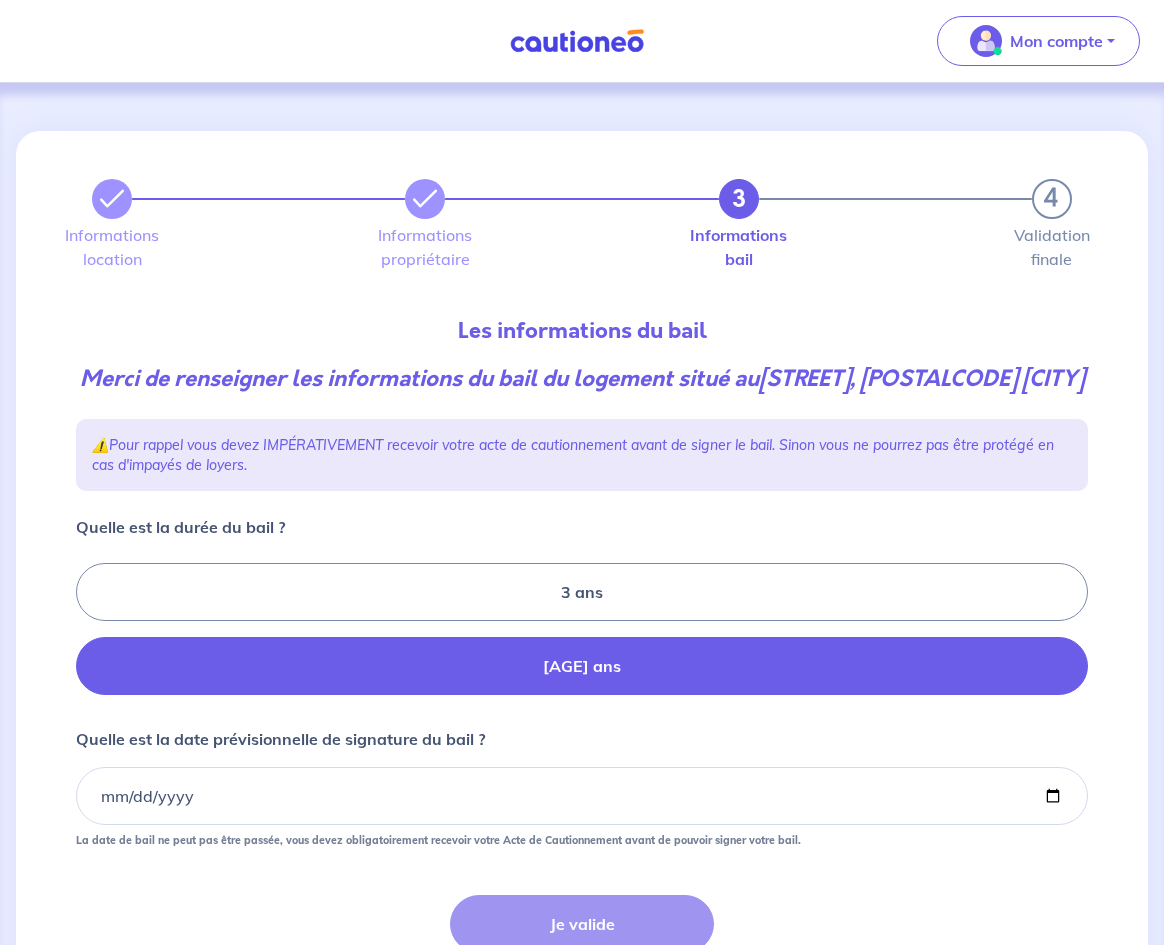 radio on "true" 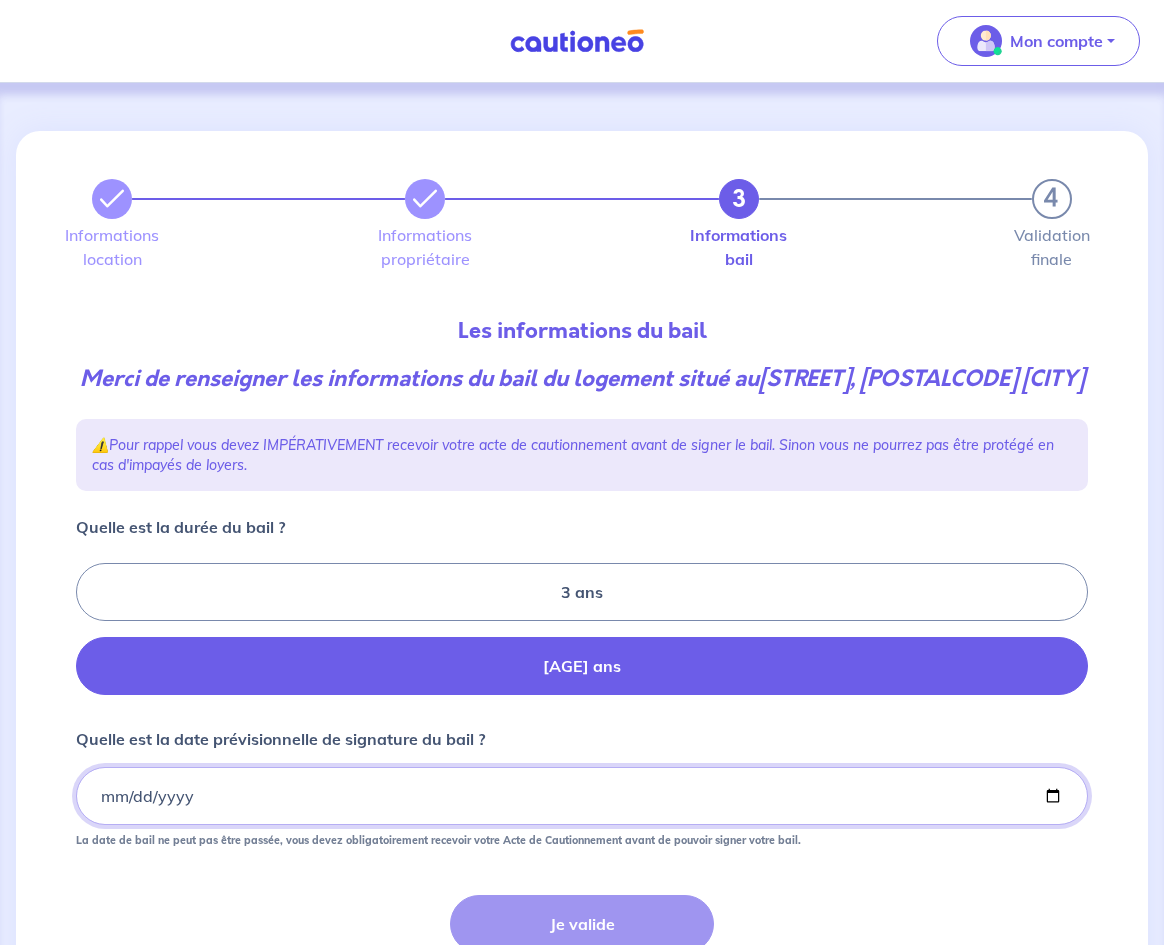 click on "Quelle est la date prévisionnelle de signature du bail ?" at bounding box center (582, 796) 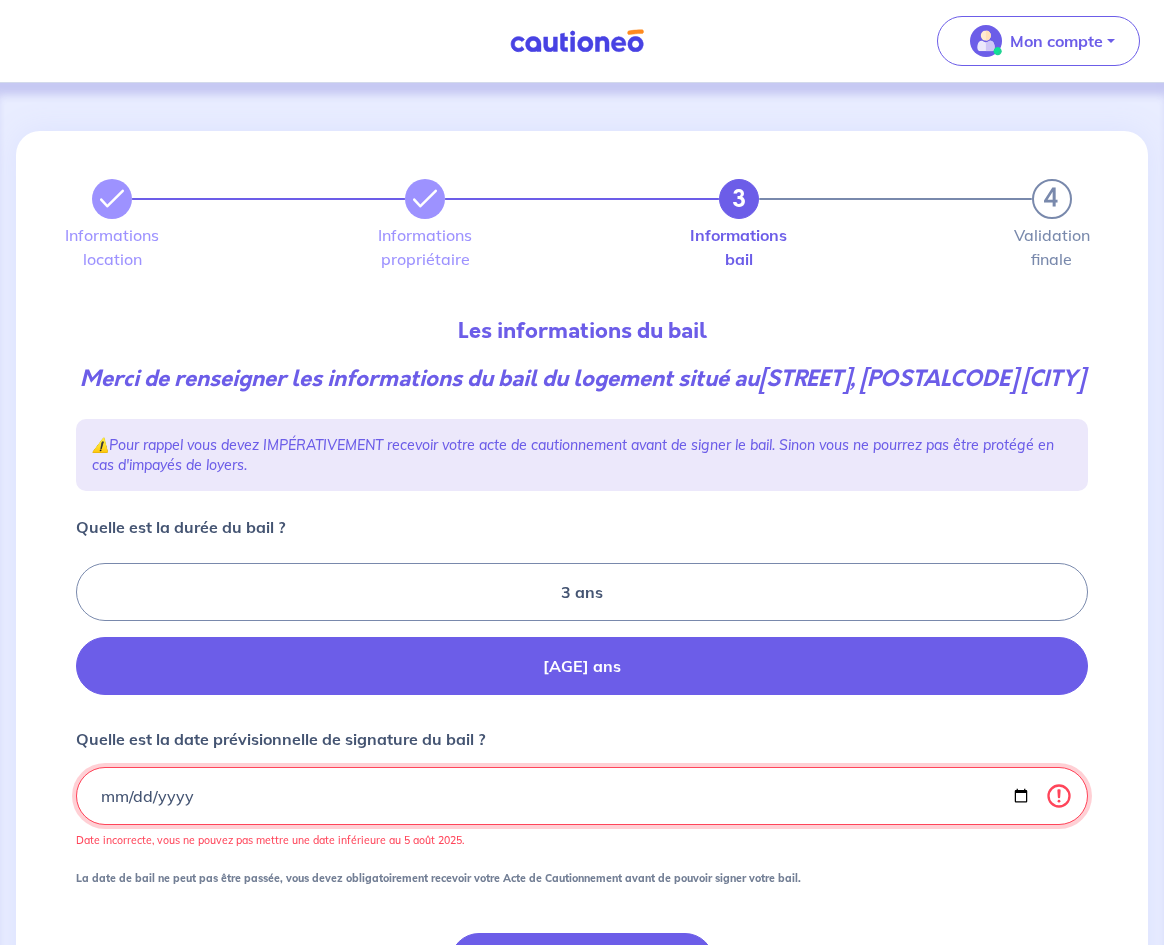 type on "[DATE]" 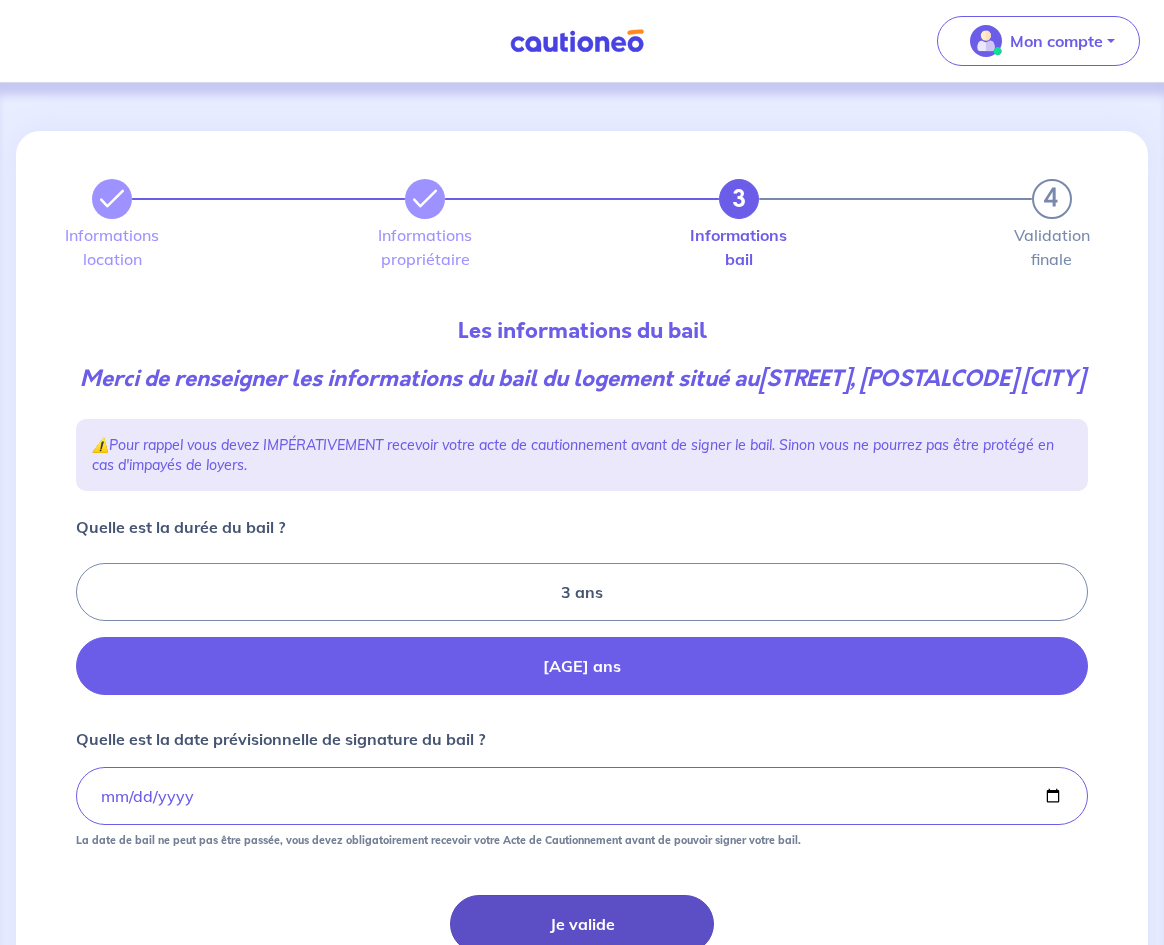 click on "Je valide" at bounding box center (582, 924) 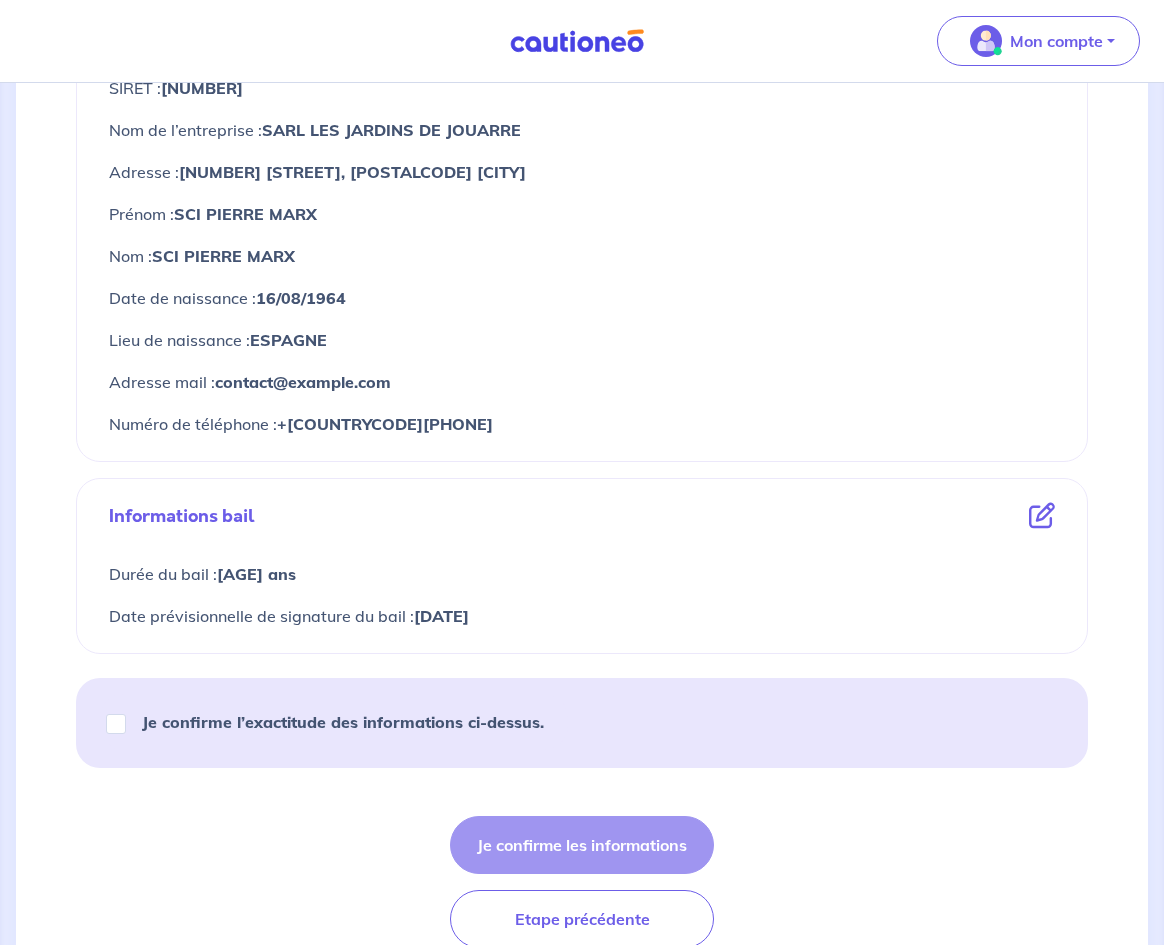scroll, scrollTop: 942, scrollLeft: 0, axis: vertical 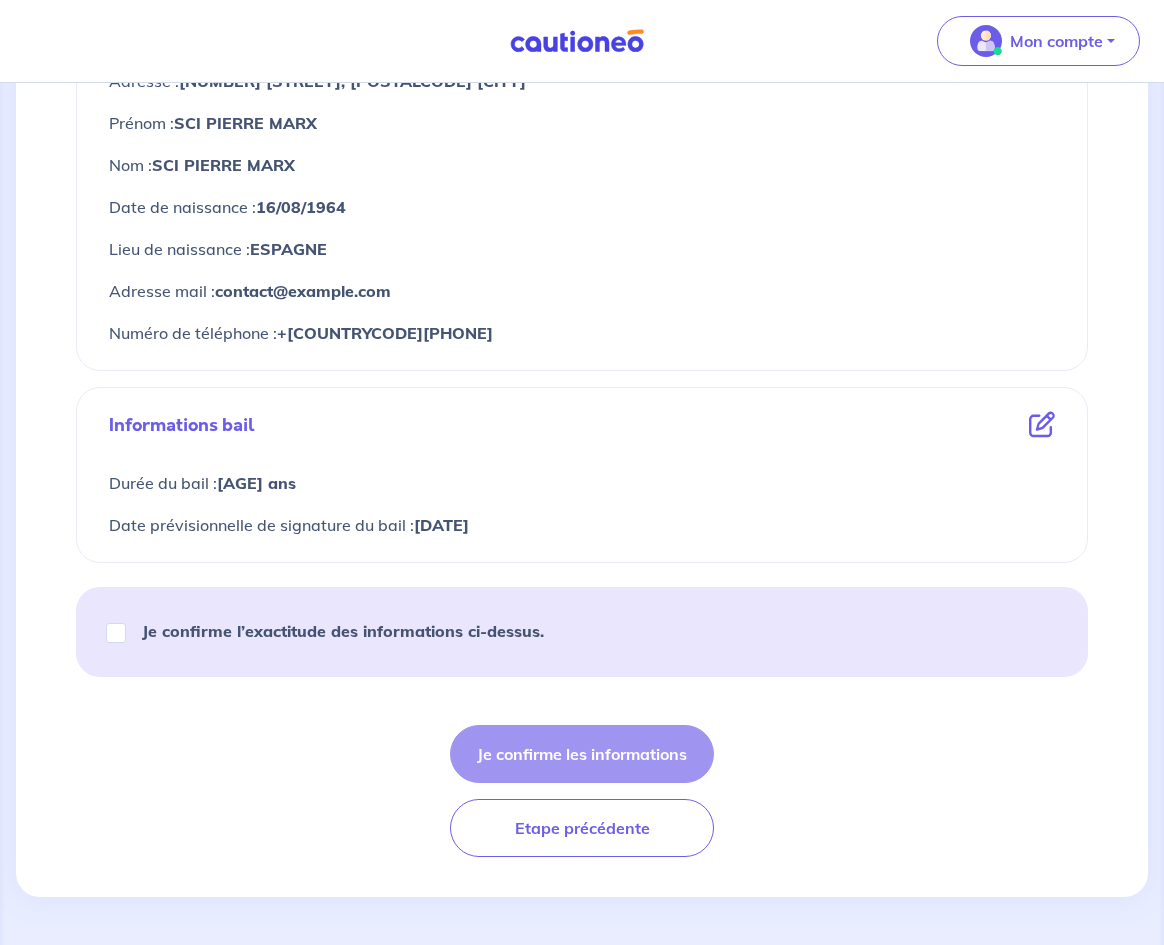 click on "Je confirme l’exactitude des informations ci-dessus." at bounding box center (343, 631) 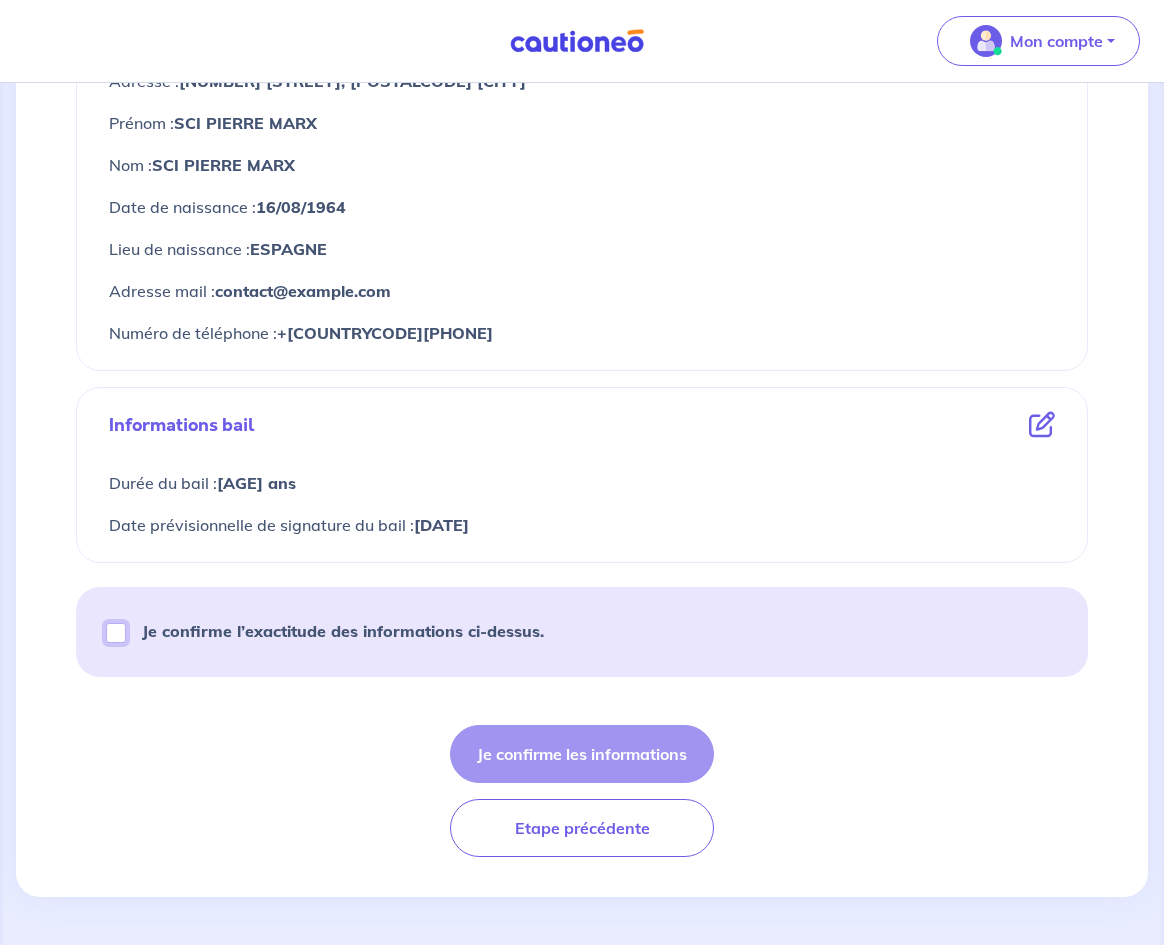 checkbox on "true" 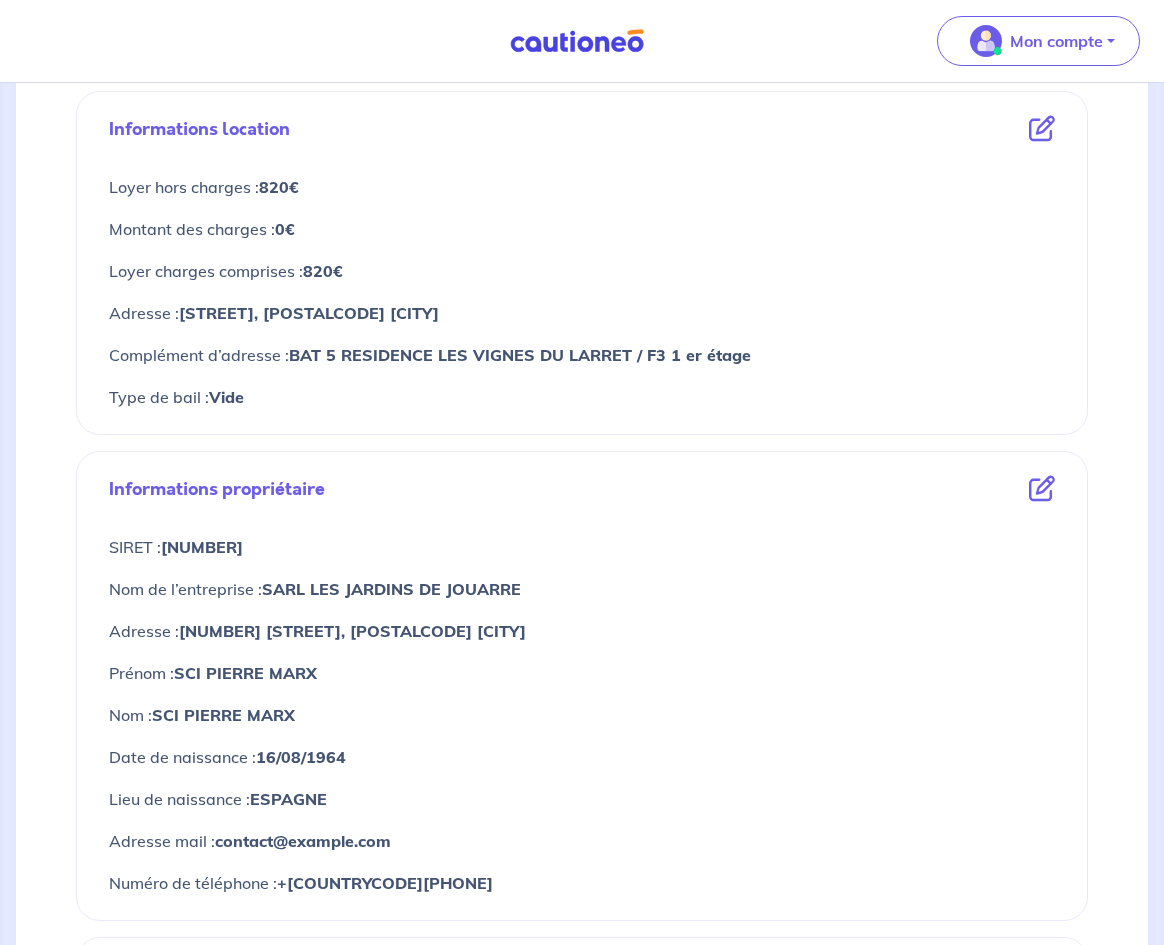 scroll, scrollTop: 942, scrollLeft: 0, axis: vertical 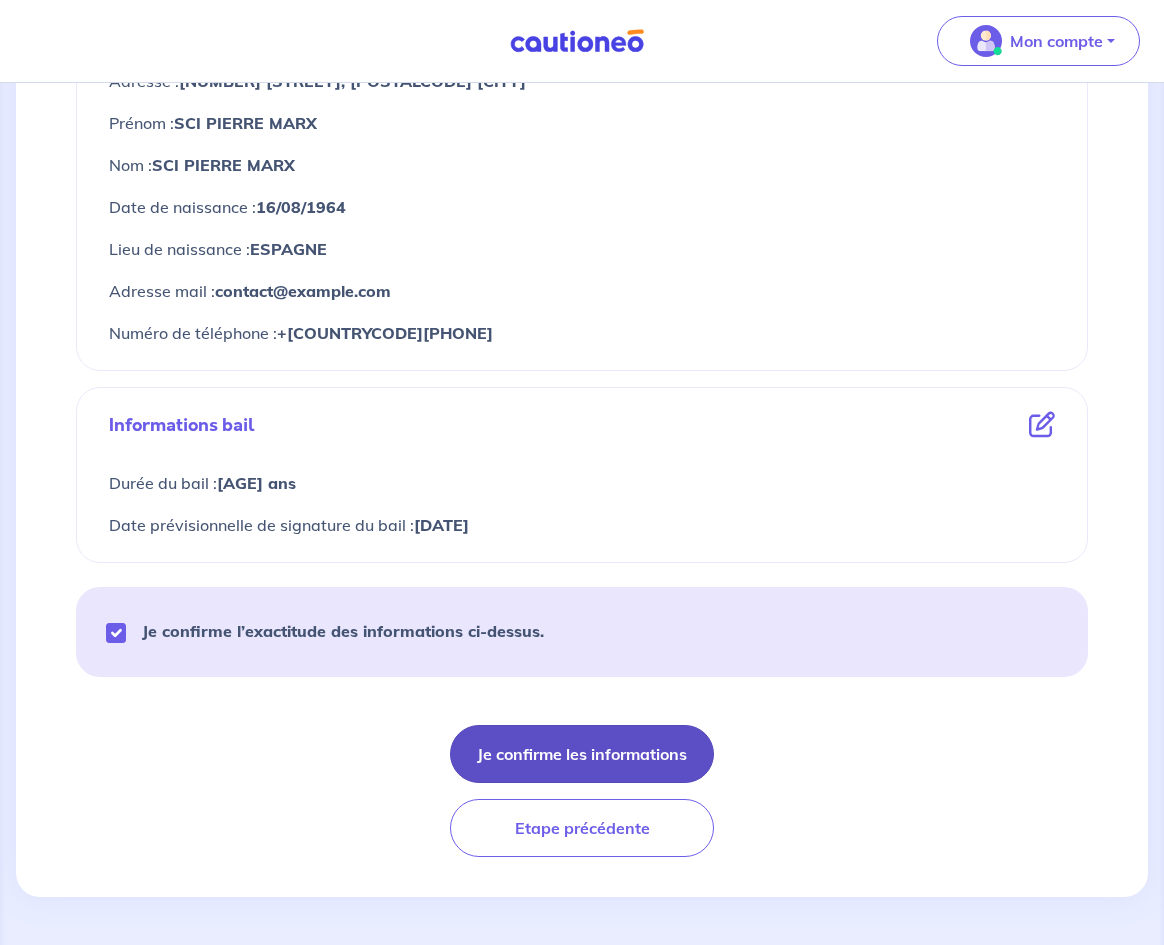 click on "Je confirme les informations" at bounding box center (582, 754) 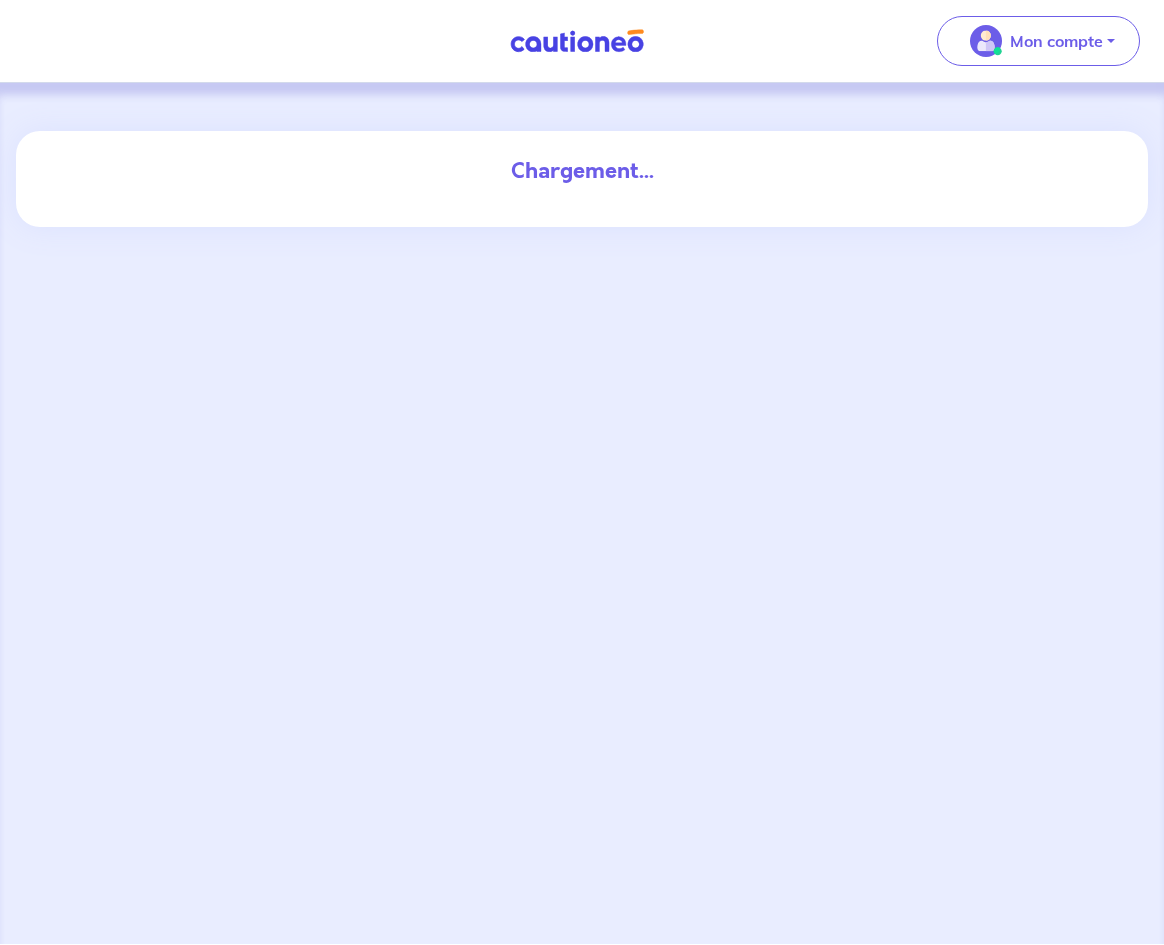 scroll, scrollTop: 0, scrollLeft: 0, axis: both 